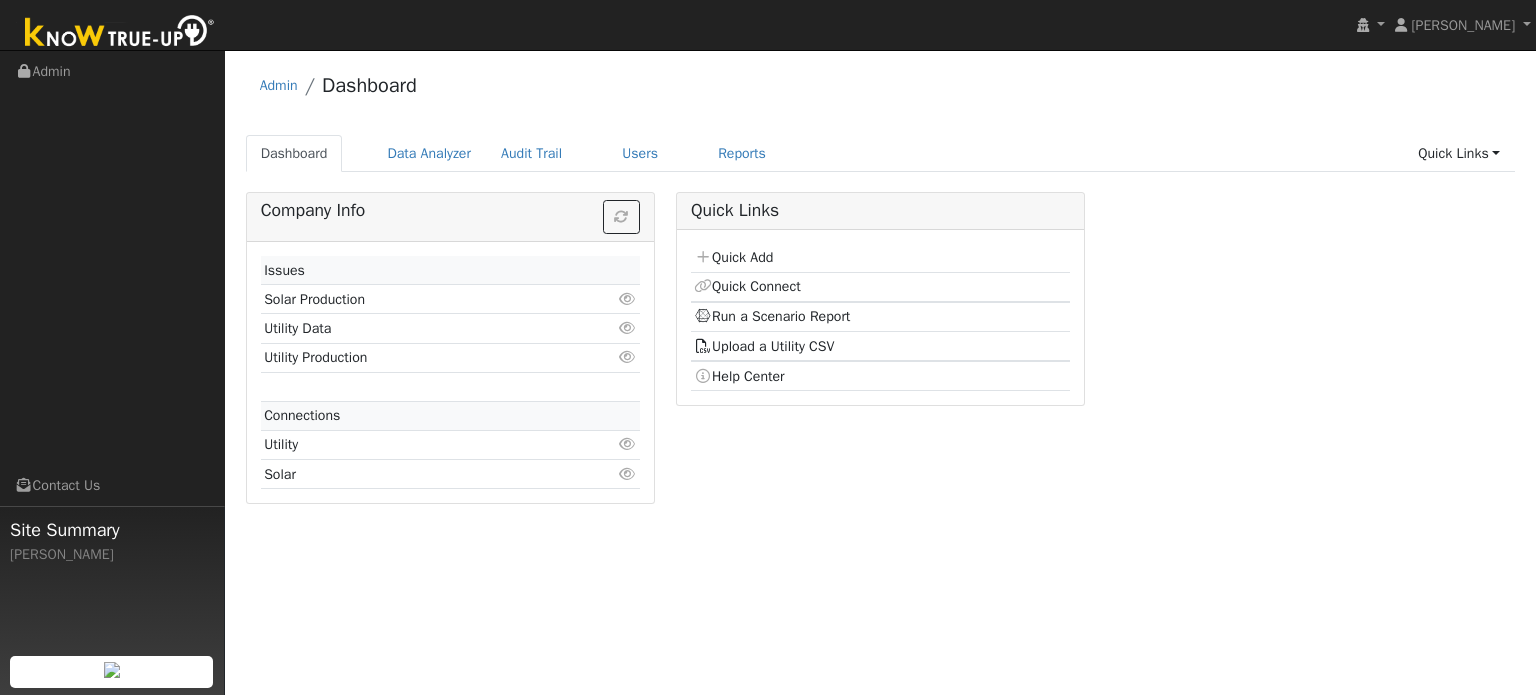 scroll, scrollTop: 0, scrollLeft: 0, axis: both 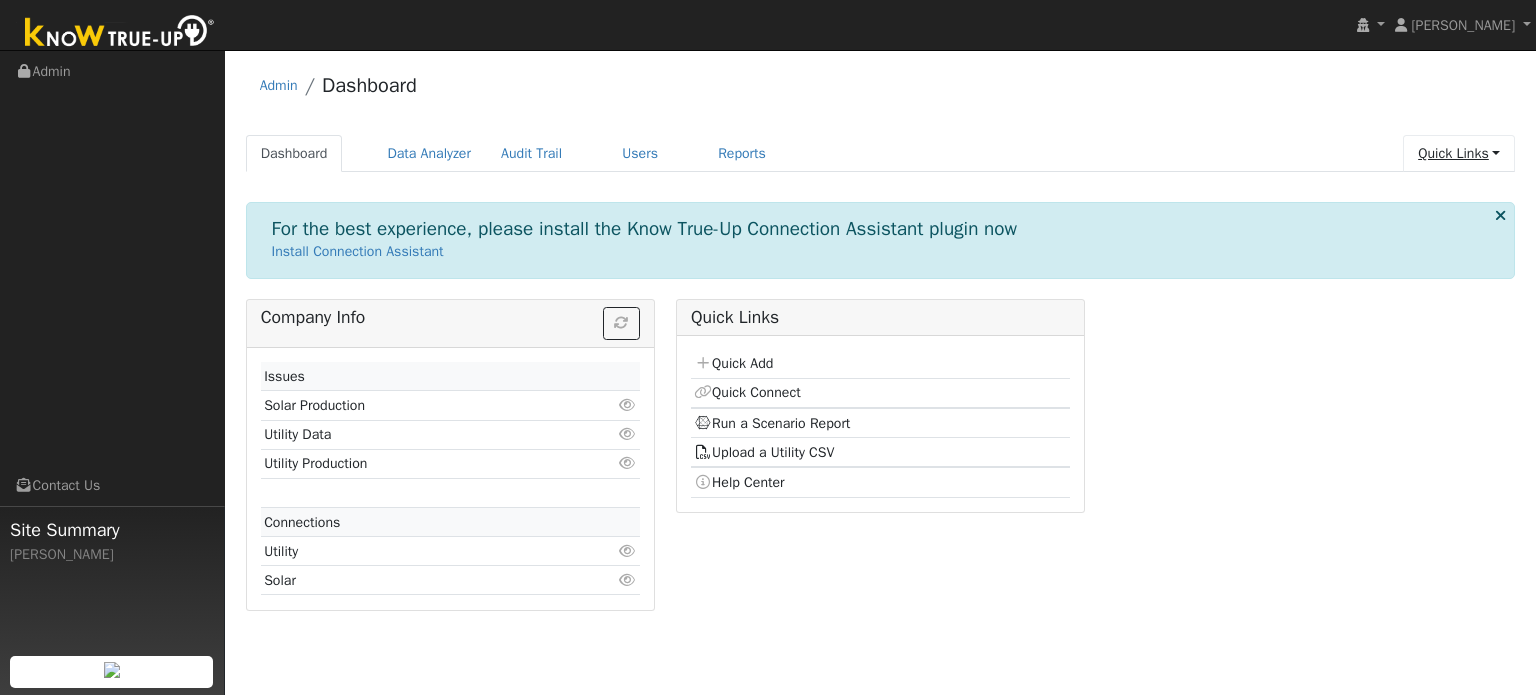 click on "Quick Links" at bounding box center [1459, 153] 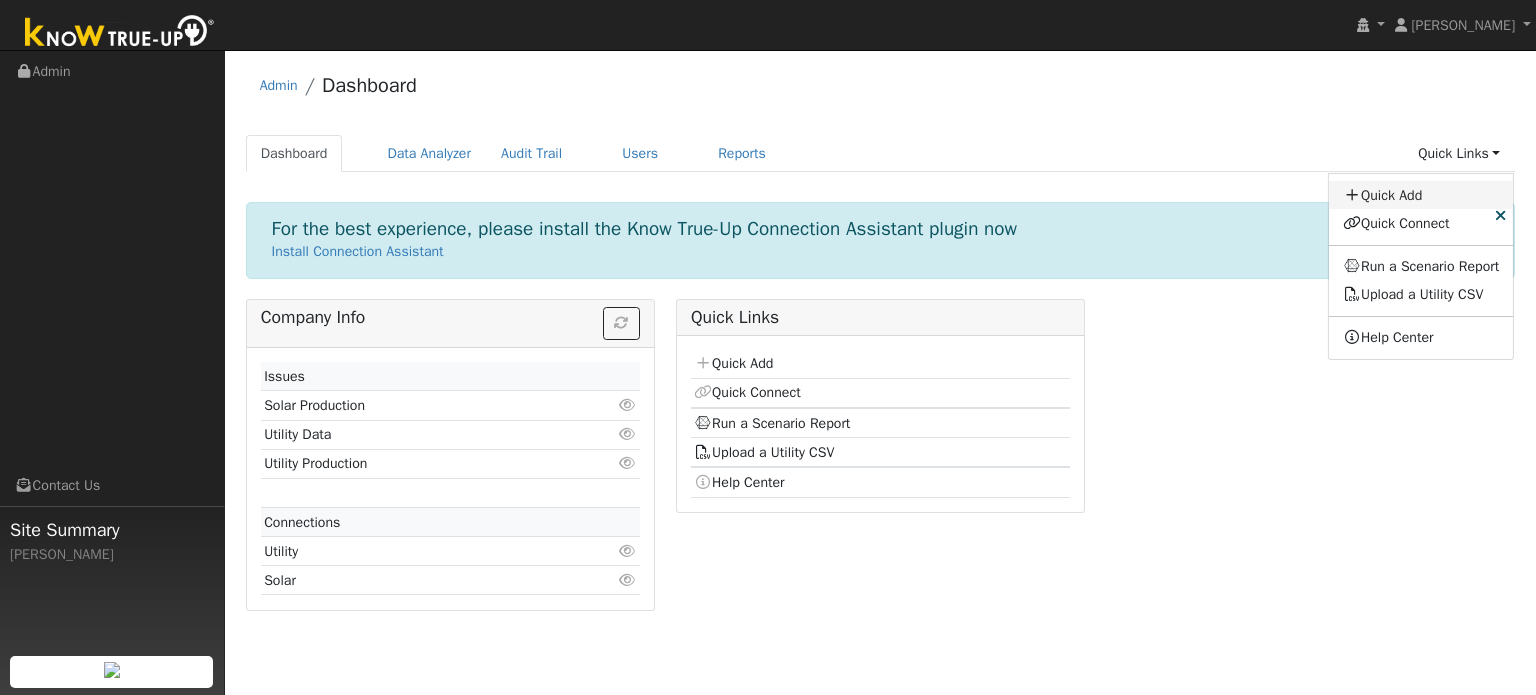 click on "Quick Add" at bounding box center (1421, 195) 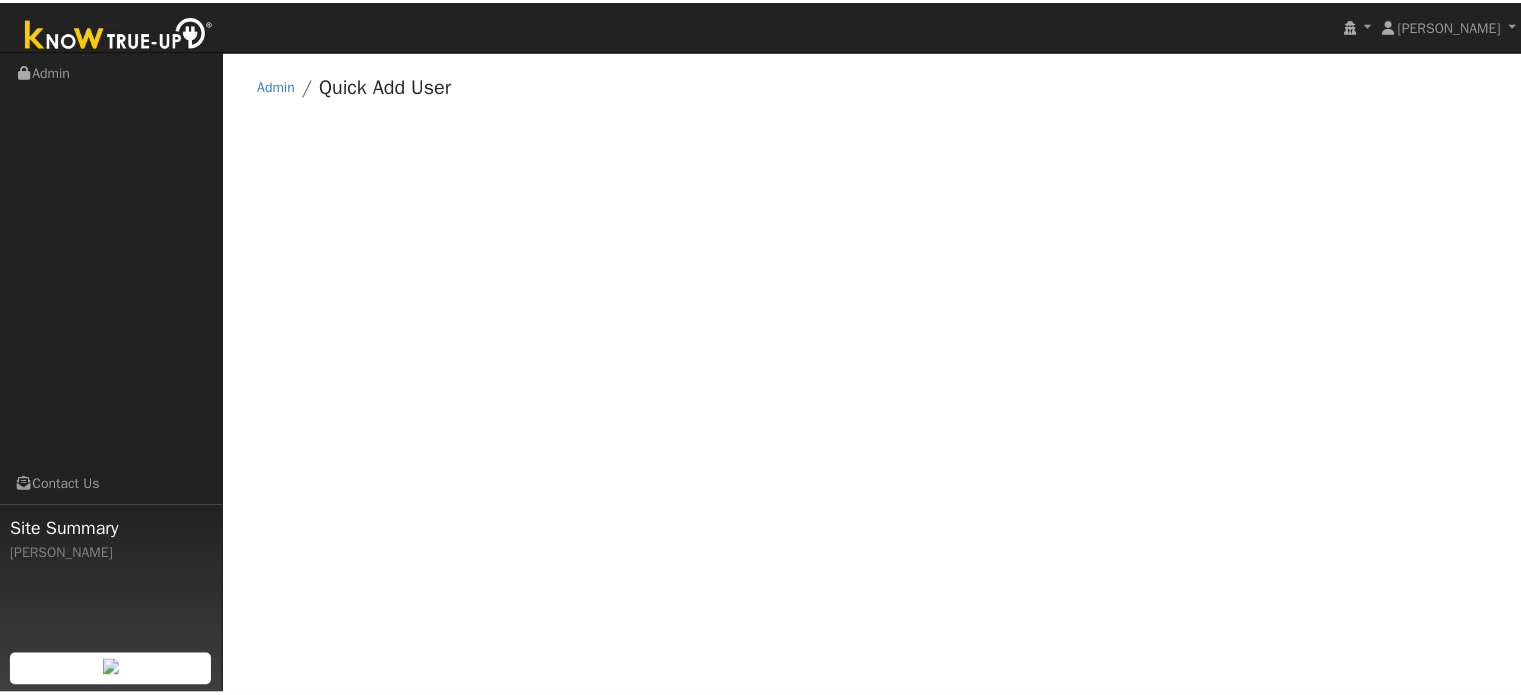 scroll, scrollTop: 0, scrollLeft: 0, axis: both 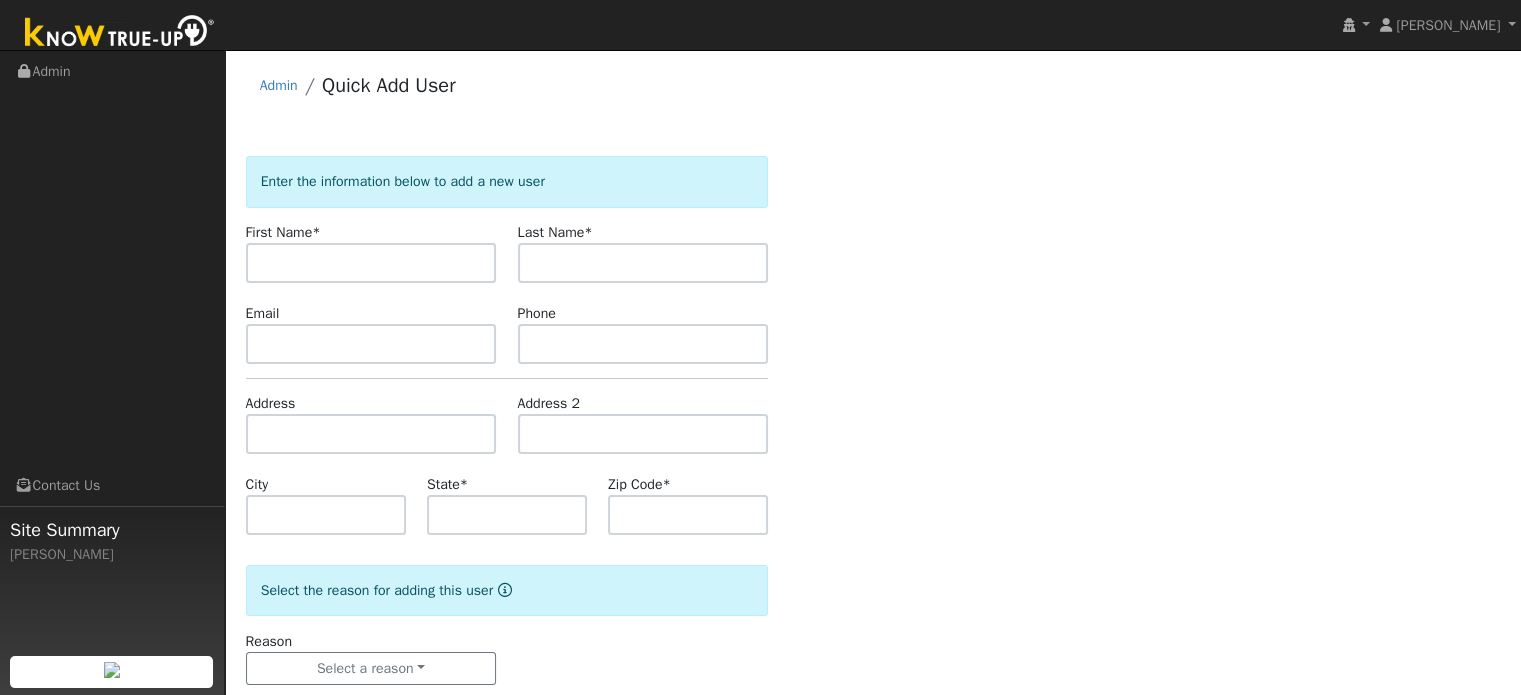 click at bounding box center (371, 263) 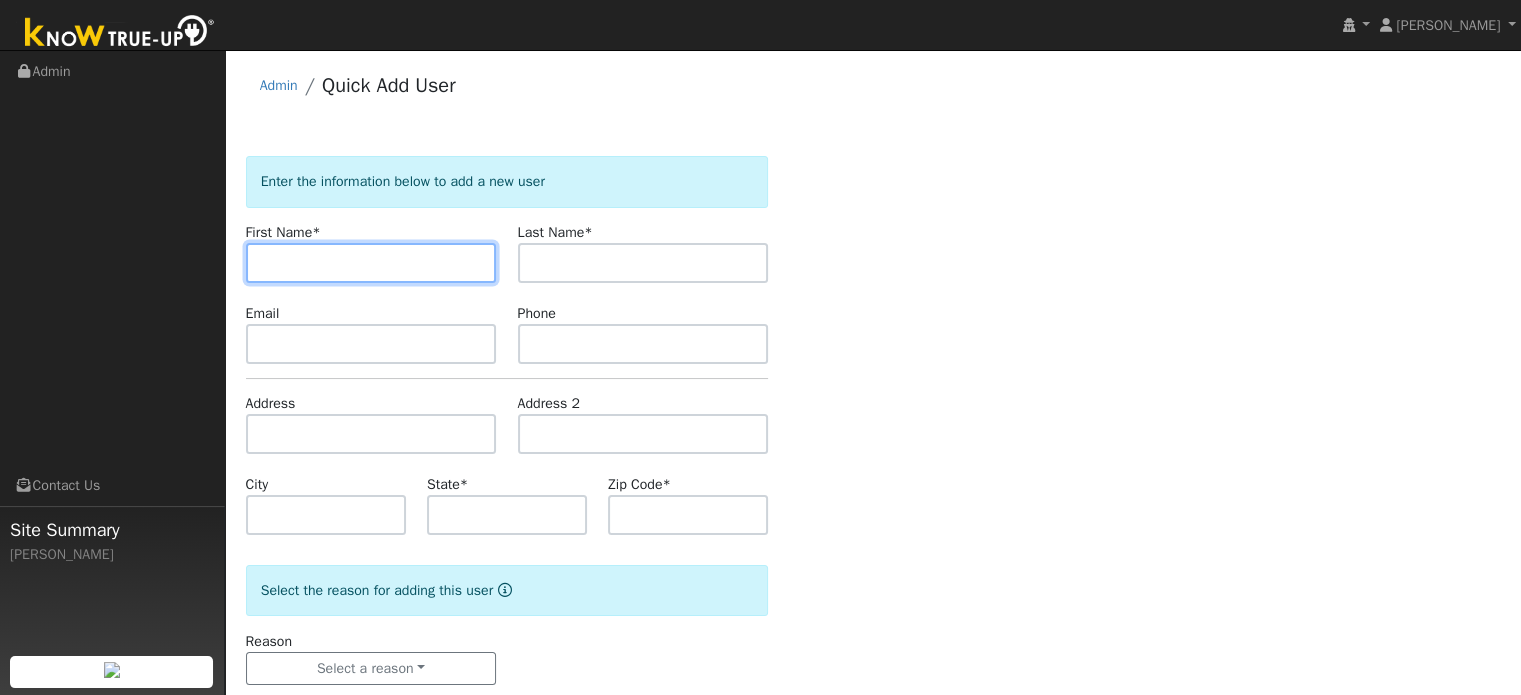 paste on "Eric Lucero" 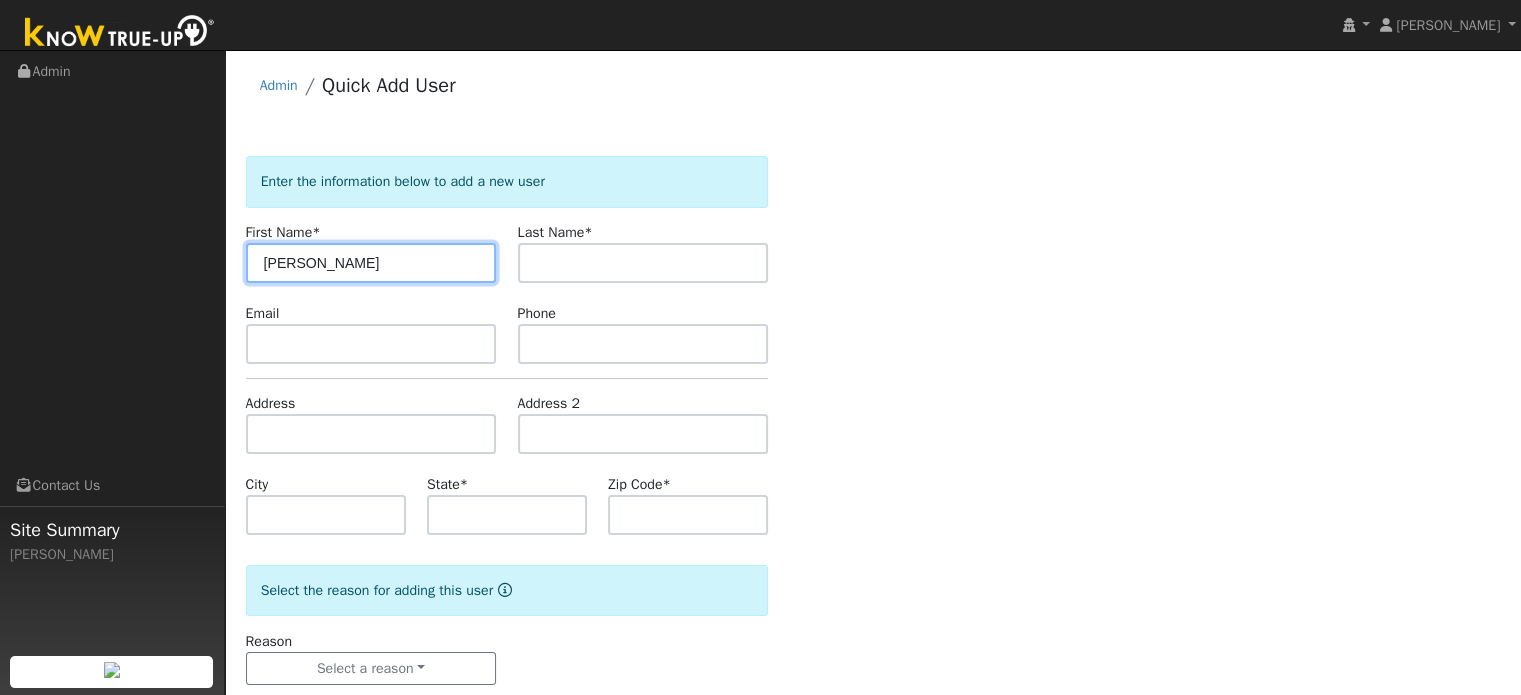drag, startPoint x: 344, startPoint y: 279, endPoint x: 291, endPoint y: 296, distance: 55.65968 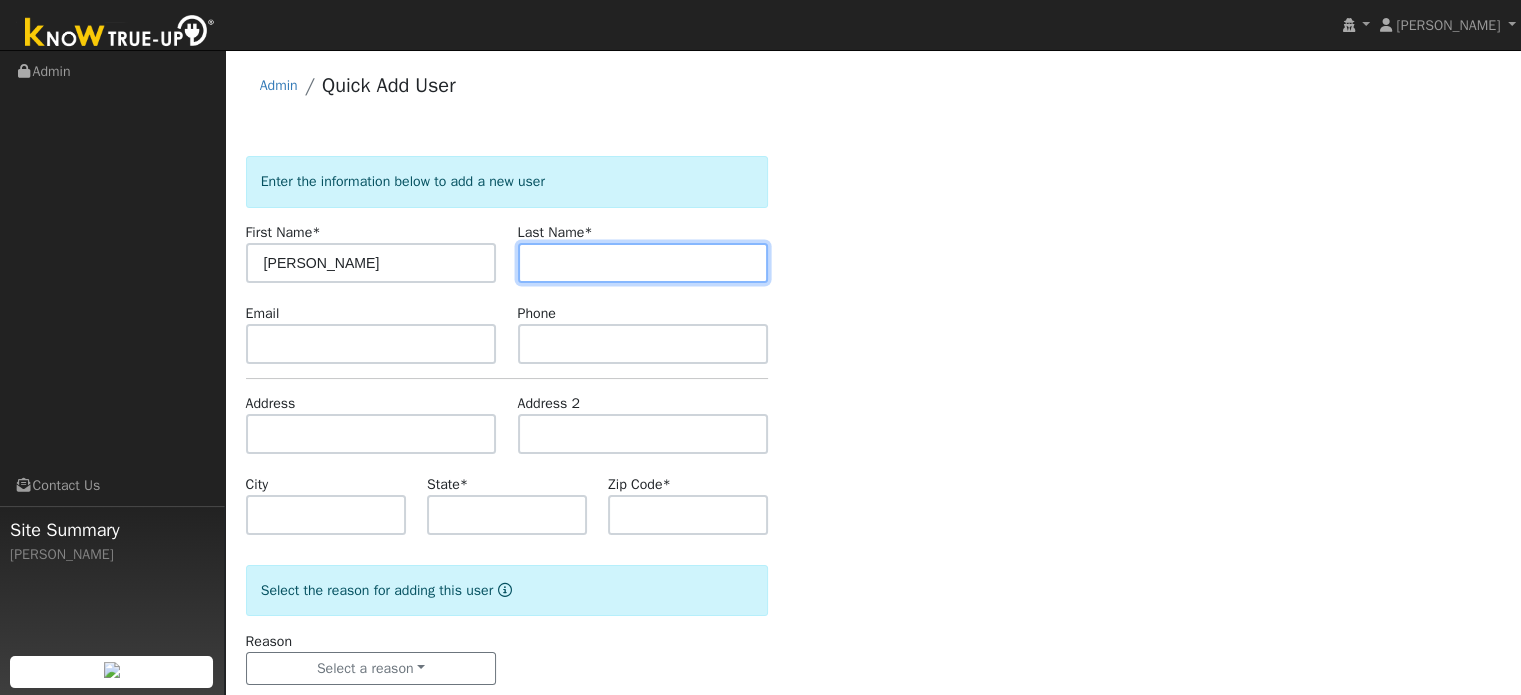 click at bounding box center (643, 263) 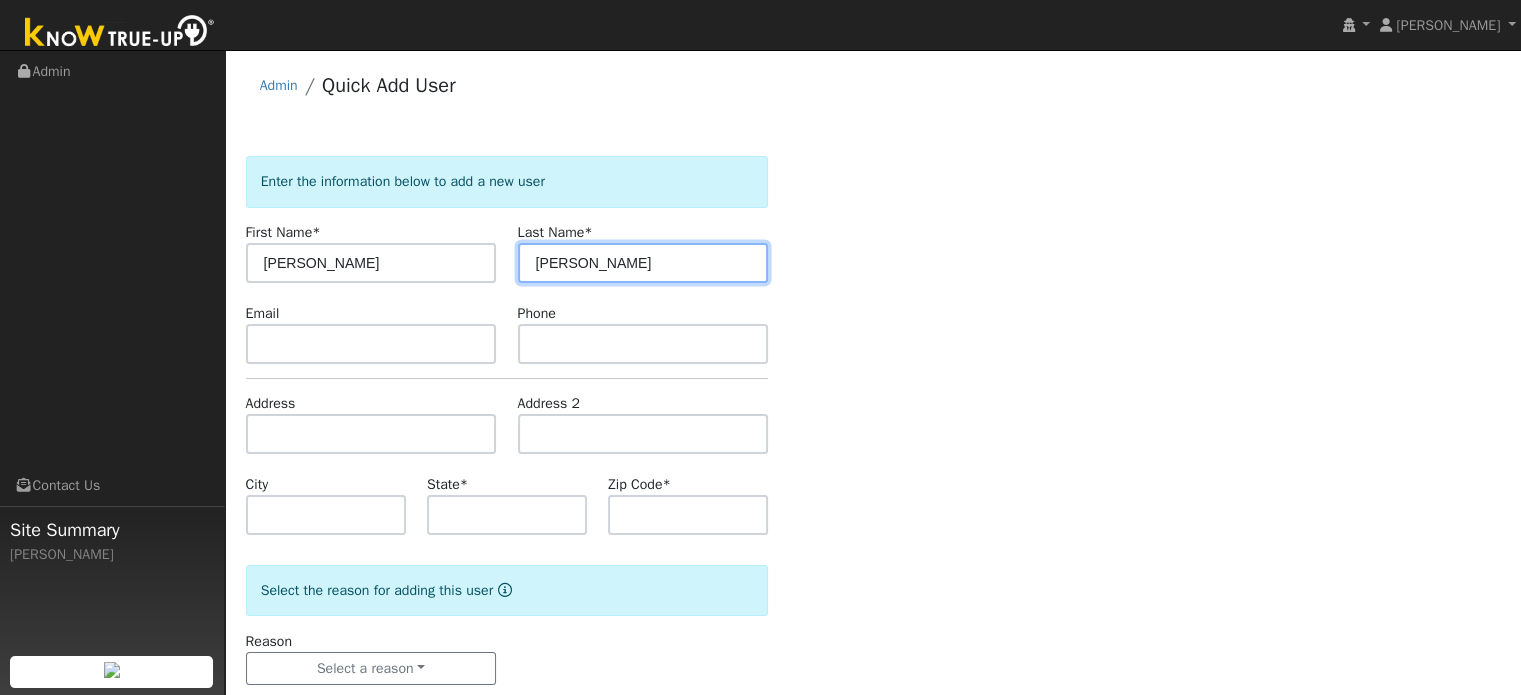 type on "Lucero" 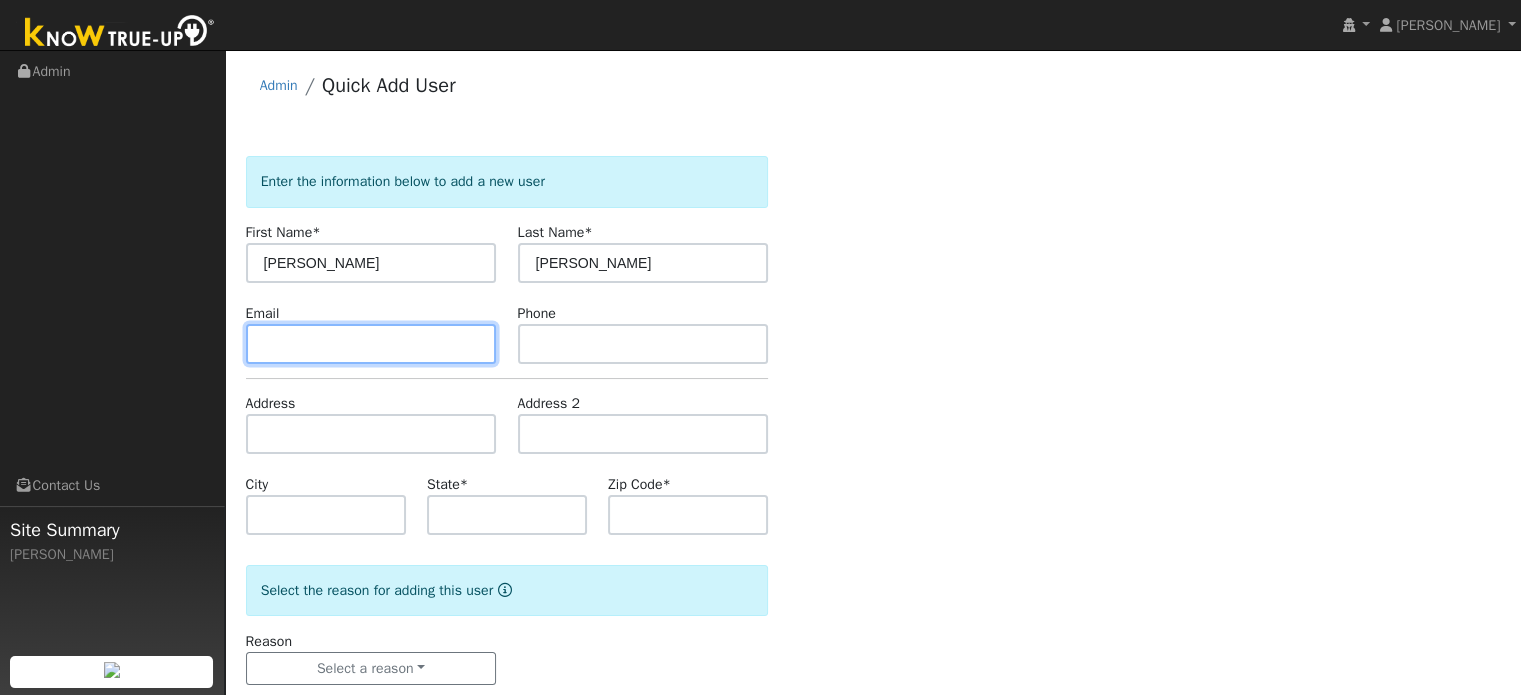 drag, startPoint x: 317, startPoint y: 346, endPoint x: 328, endPoint y: 326, distance: 22.825424 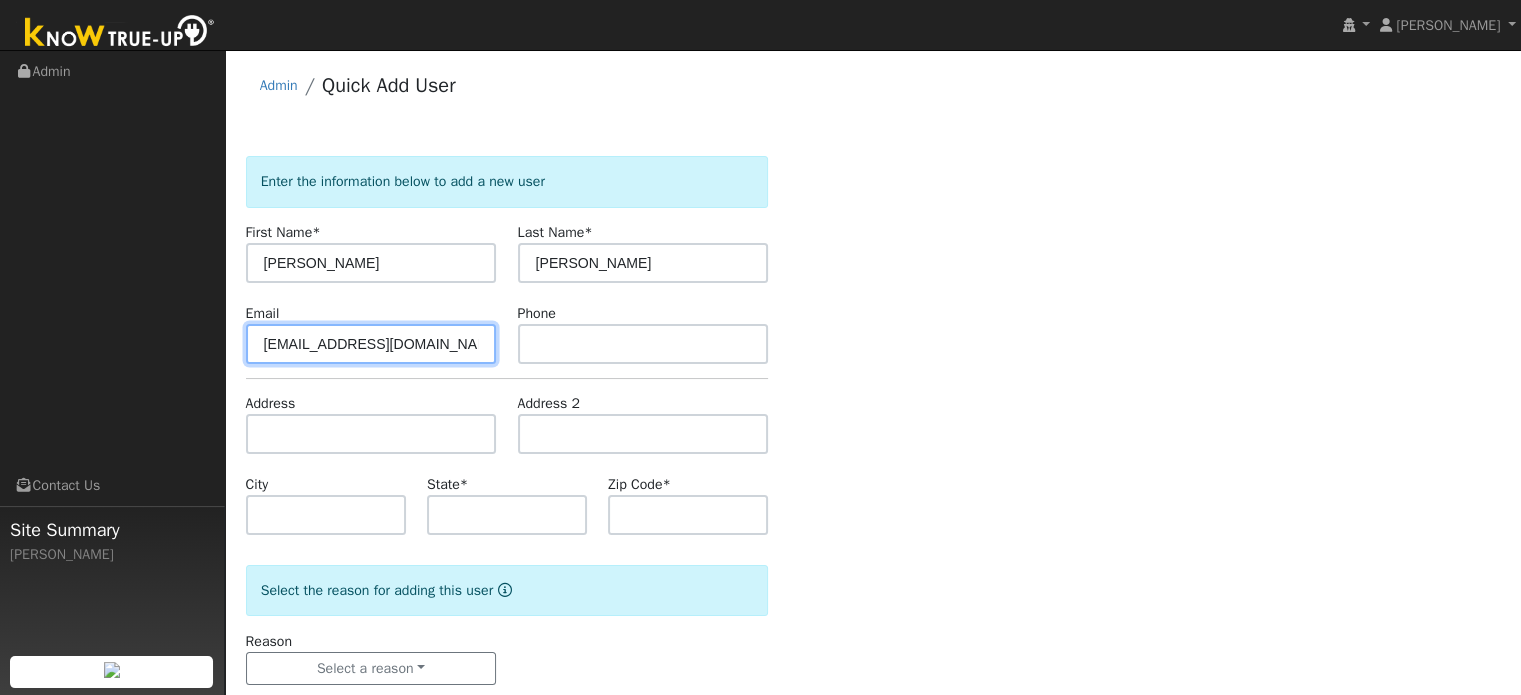 type on "luceroselnj@gmail.com" 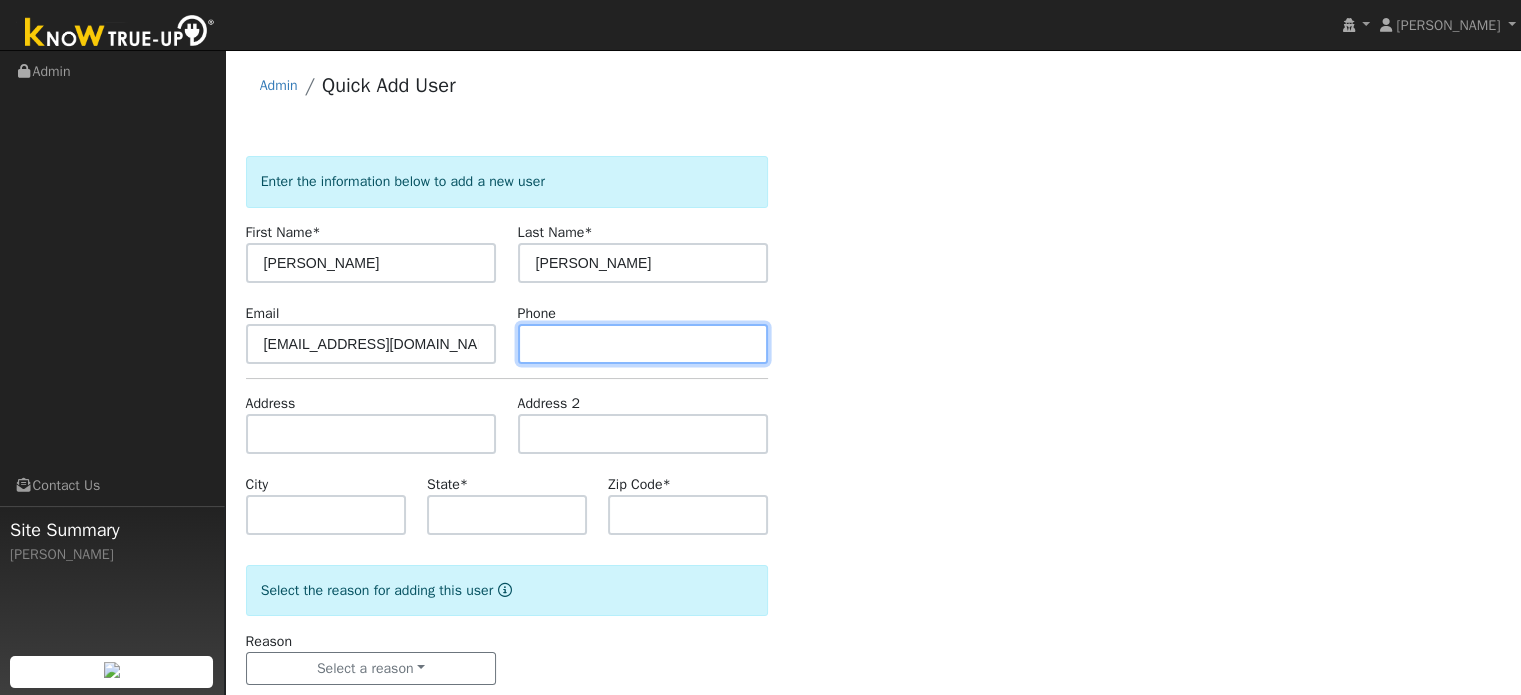 click at bounding box center [643, 344] 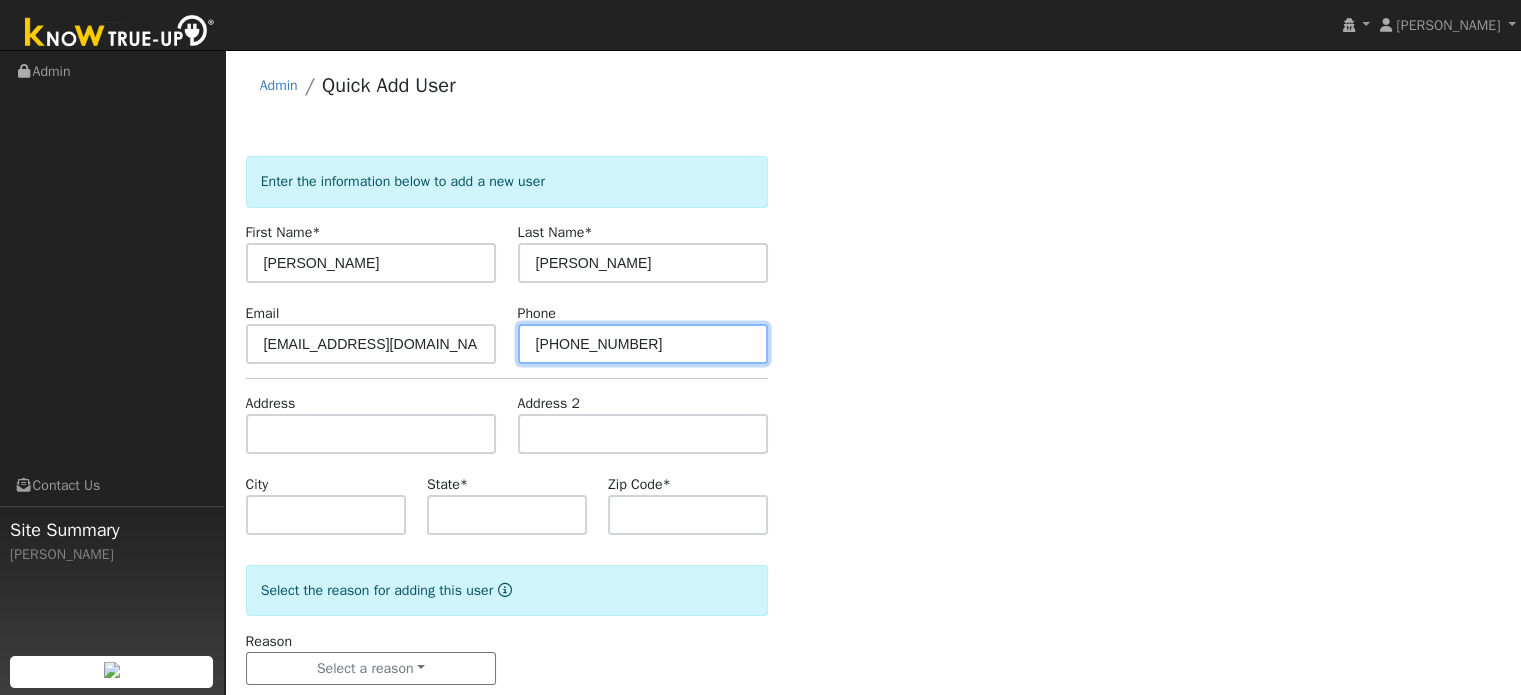 type on "(530) 681-1529" 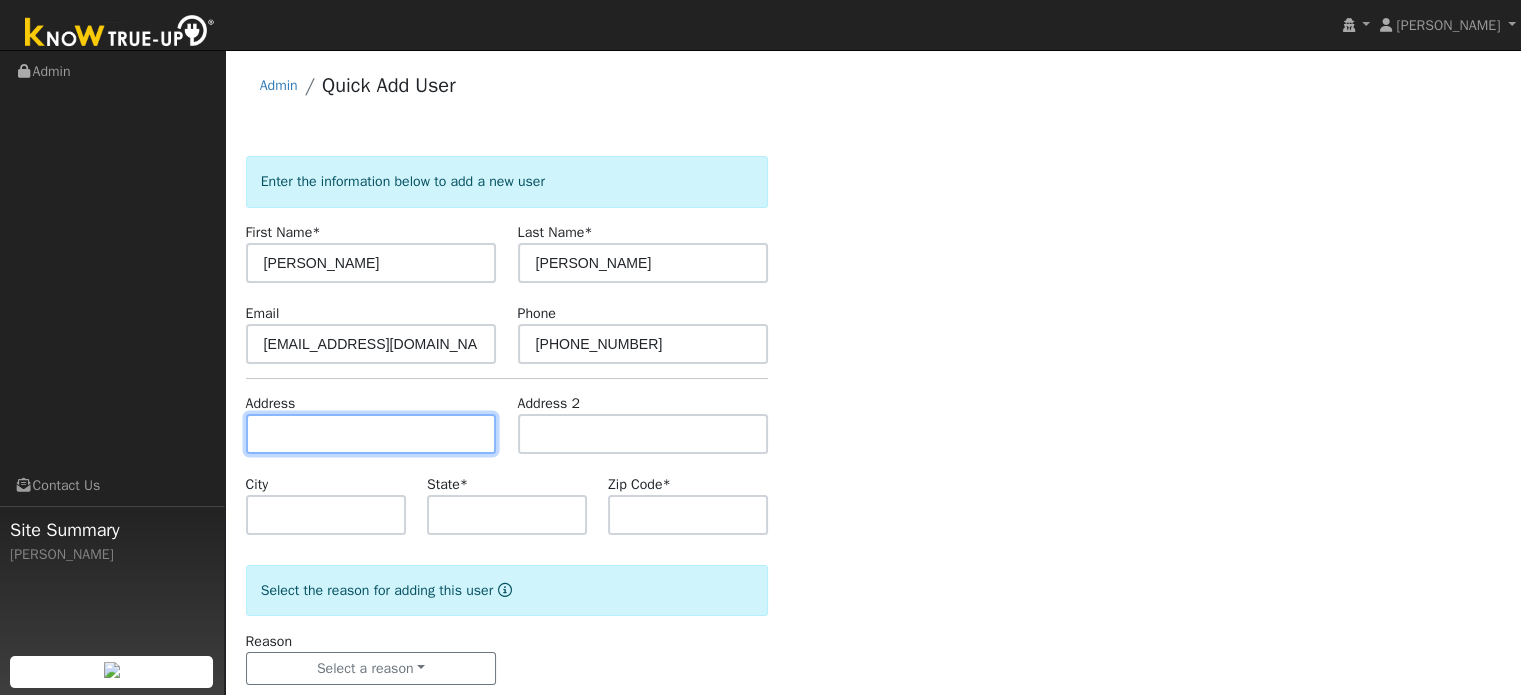 click at bounding box center (371, 434) 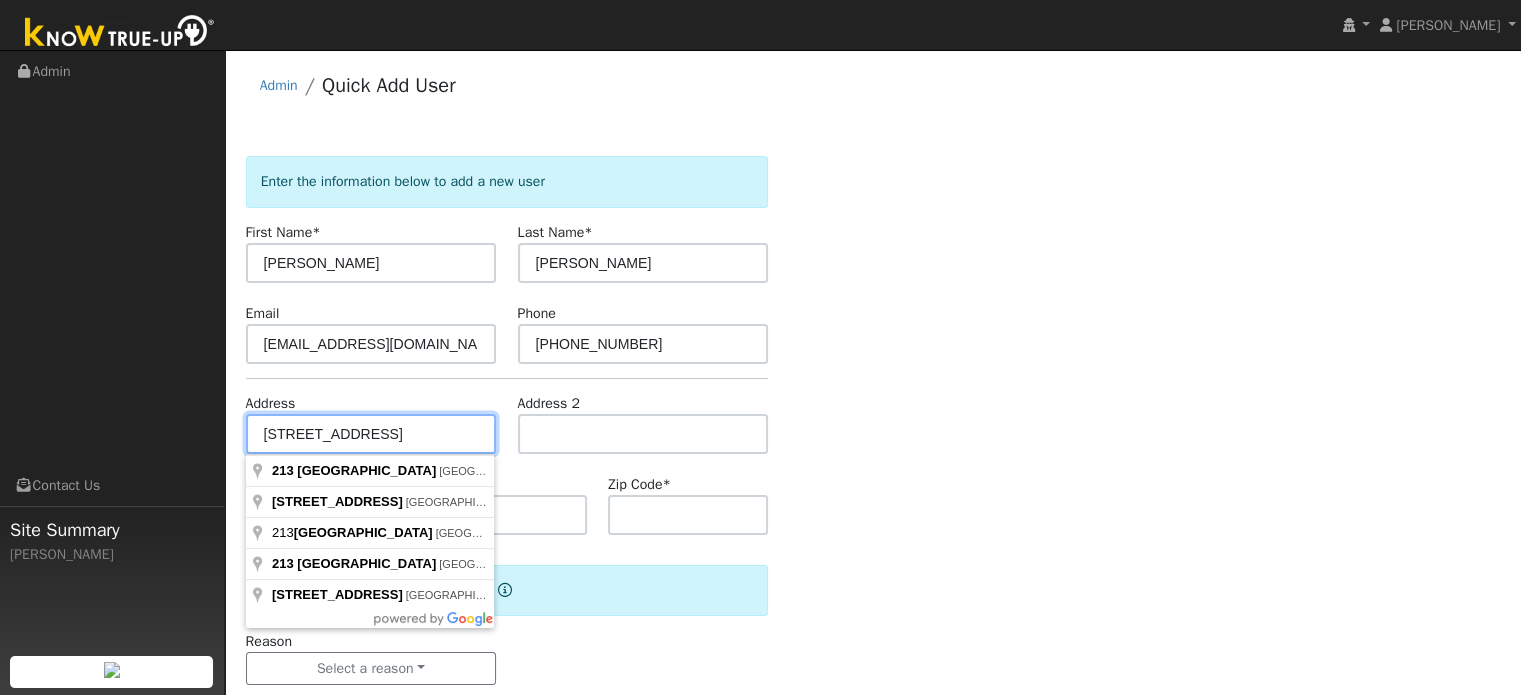 type on "213 East Main Street" 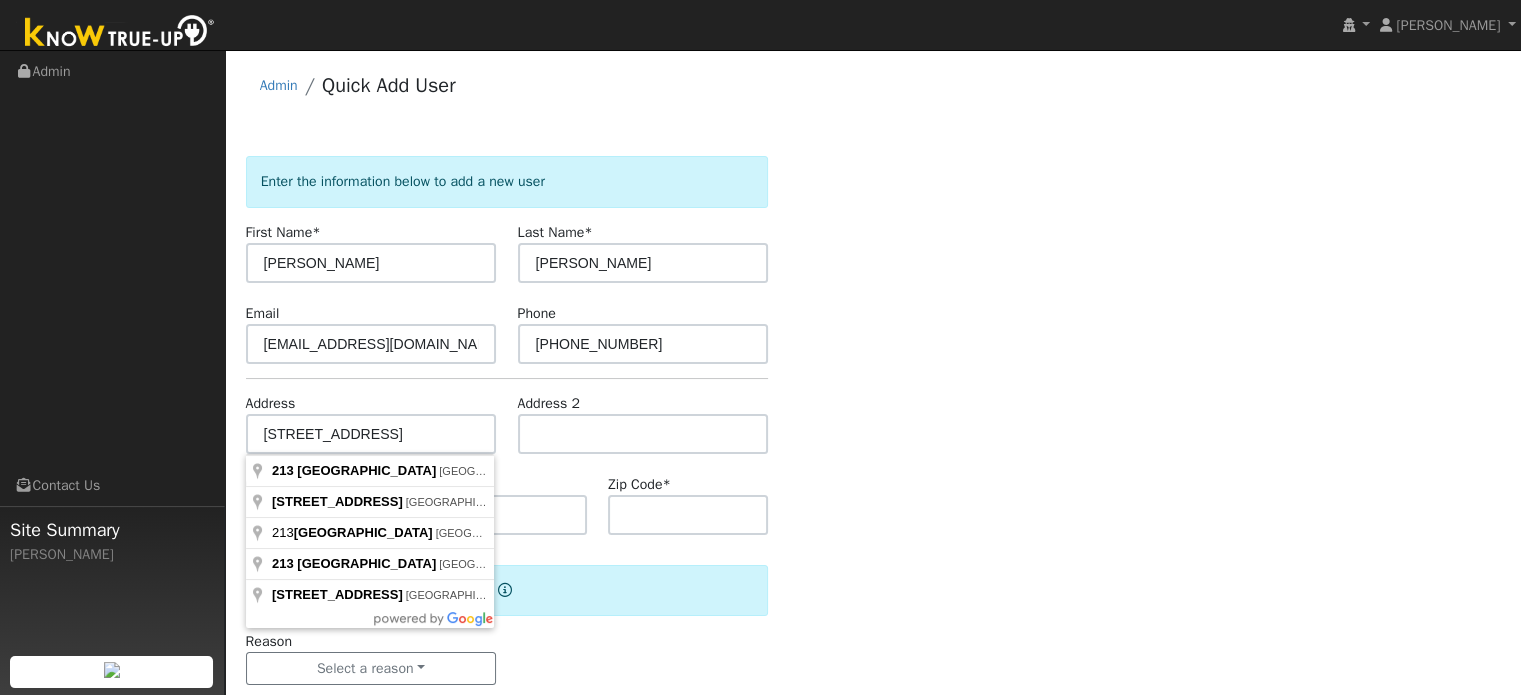 click on "Enter the information below to add a new user First Name  * Eric Last Name  * Lucero Email luceroselnj@gmail.com Phone (530) 681-1529 Address 213 East Main Street Address 2 City State  * Zip Code  *  Select the reason for adding this user  Reason Select a reason New lead New customer adding solar New customer has solar Settings Salesperson Requested Utility Requested Inverter Enable Access Email Notifications No Emails No Emails Weekly Emails Monthly Emails No Yes" at bounding box center (873, 440) 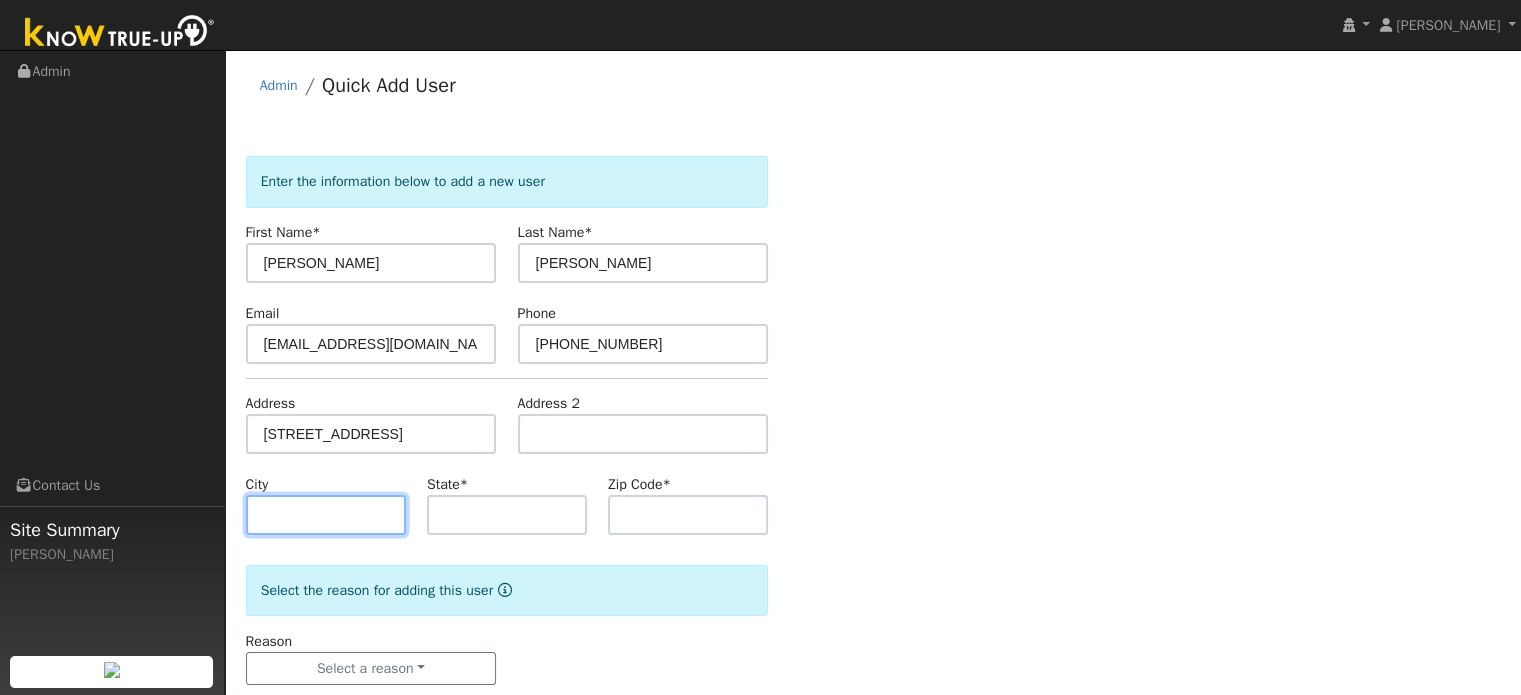 click at bounding box center [326, 515] 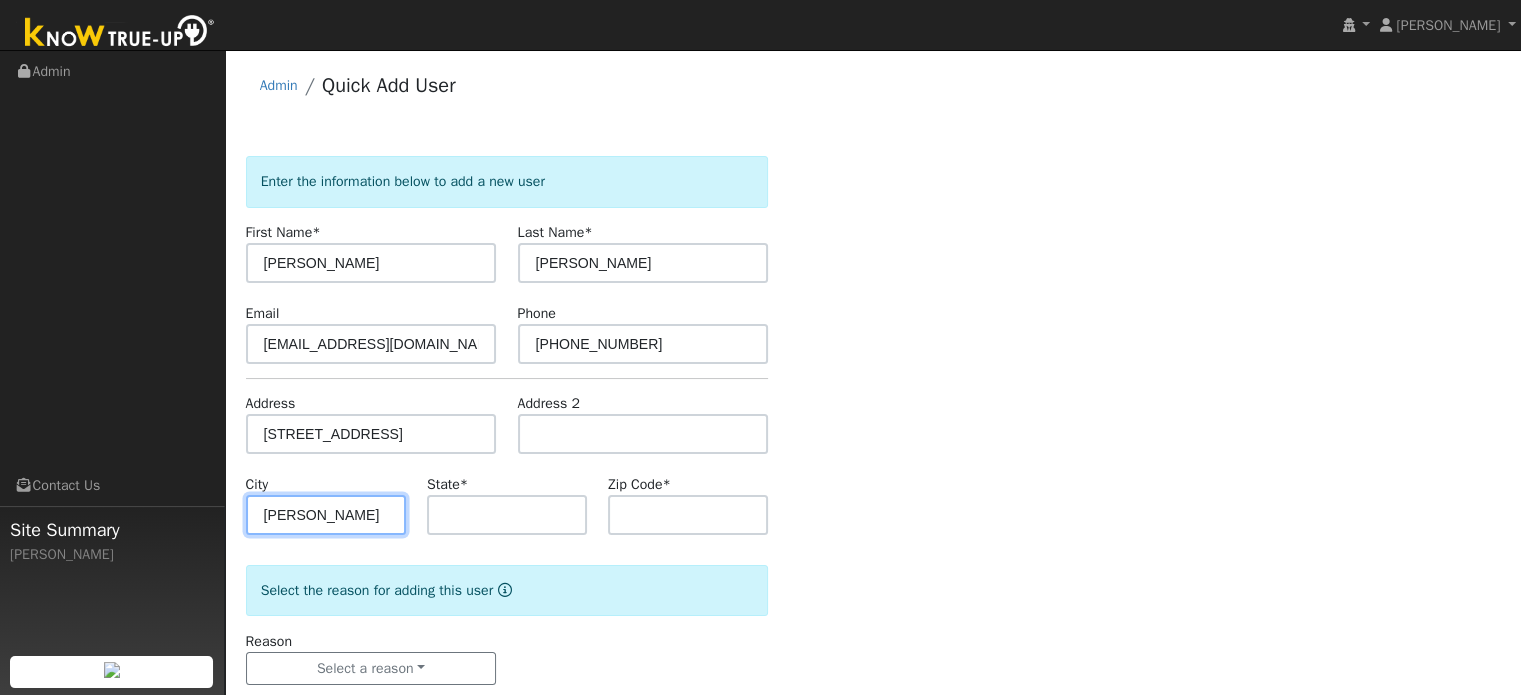 type on "Winters" 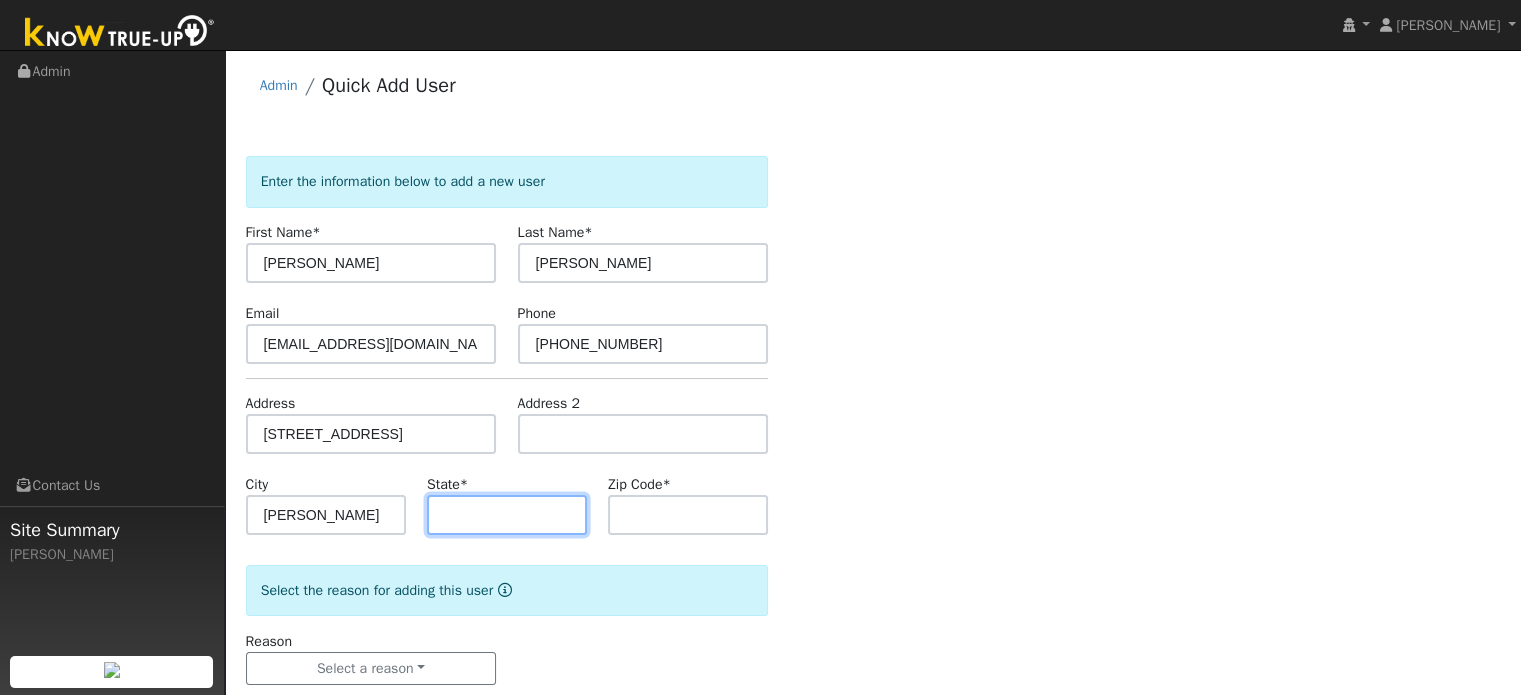 click at bounding box center [507, 515] 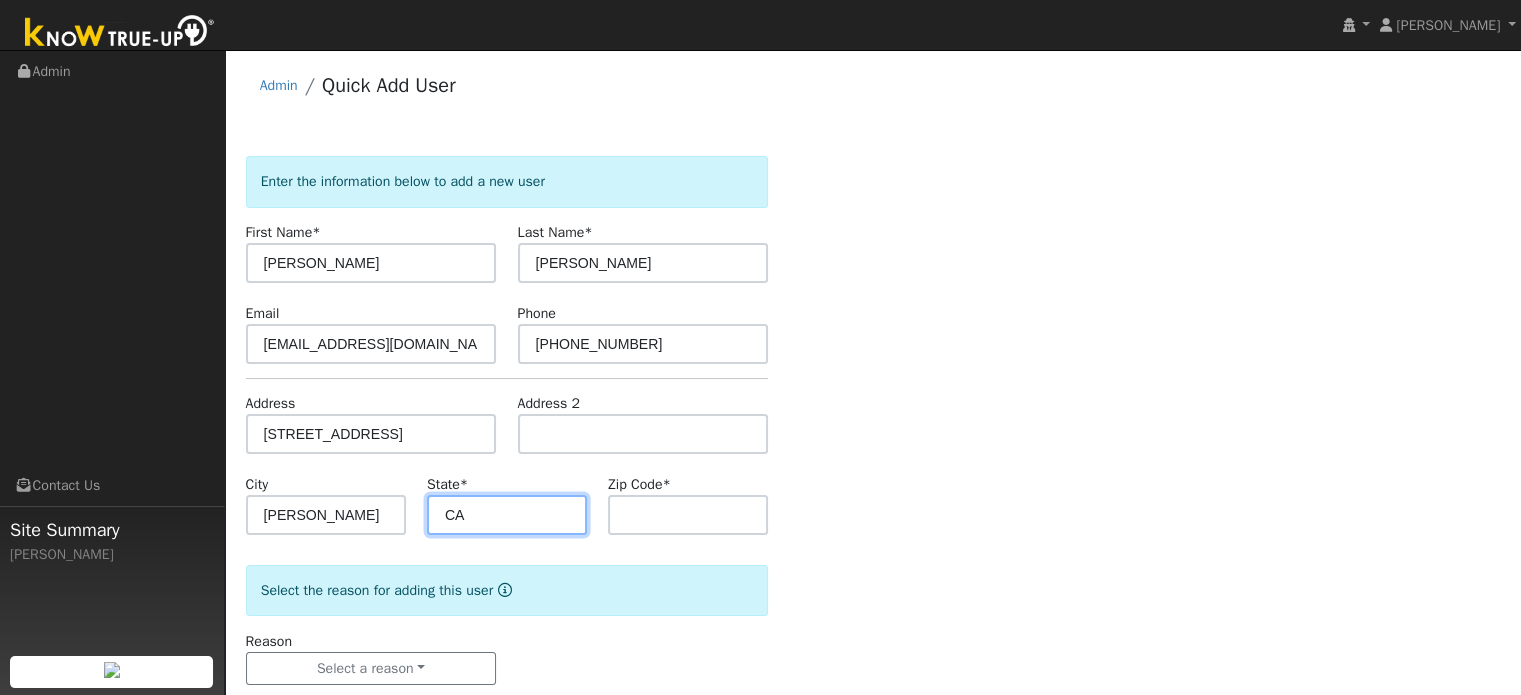 type on "CA" 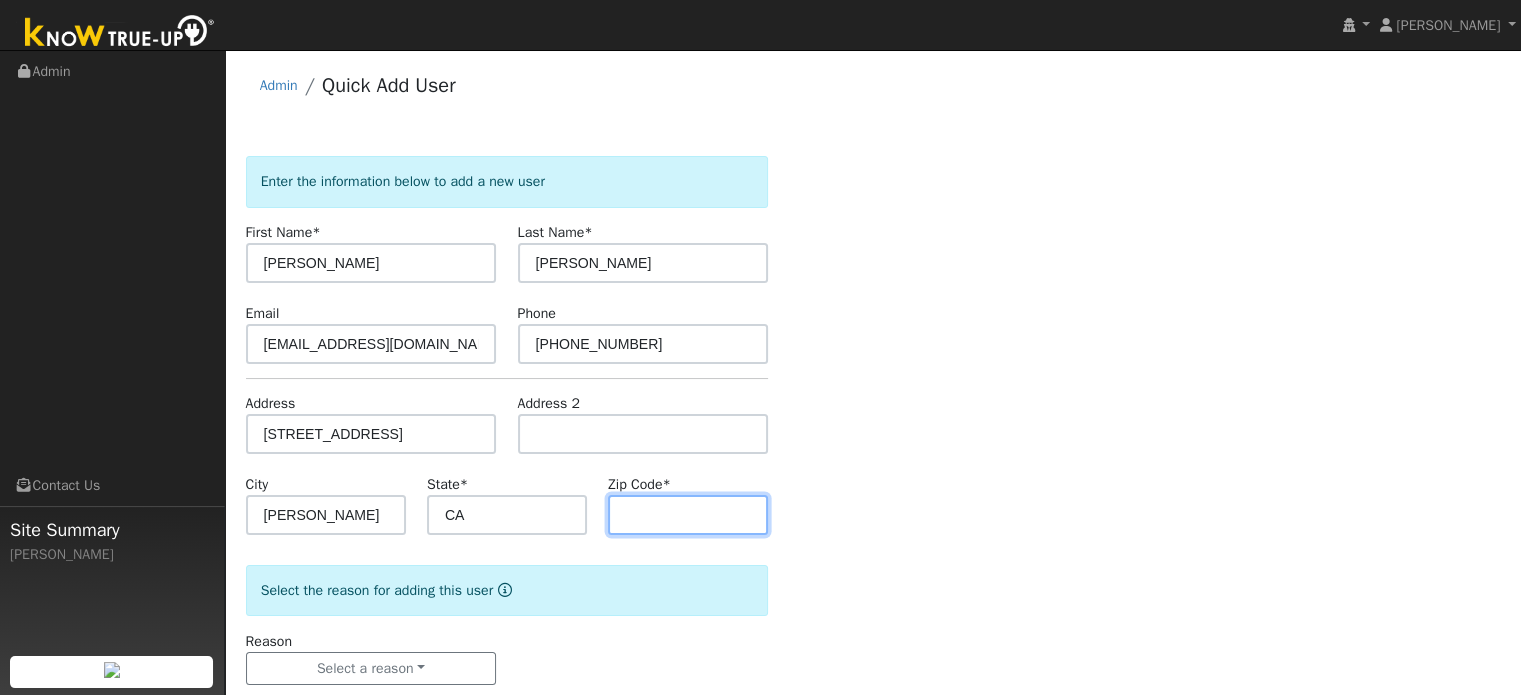 click at bounding box center (688, 515) 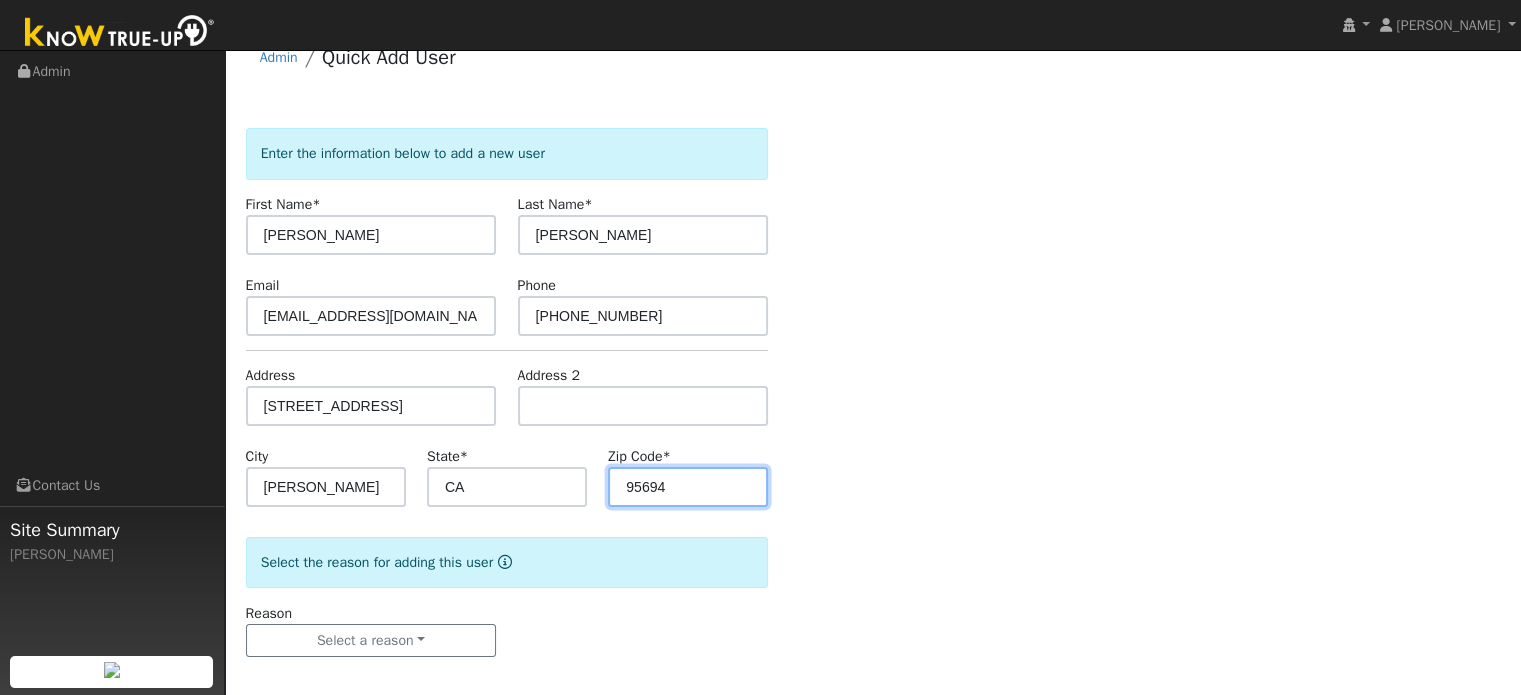 scroll, scrollTop: 39, scrollLeft: 0, axis: vertical 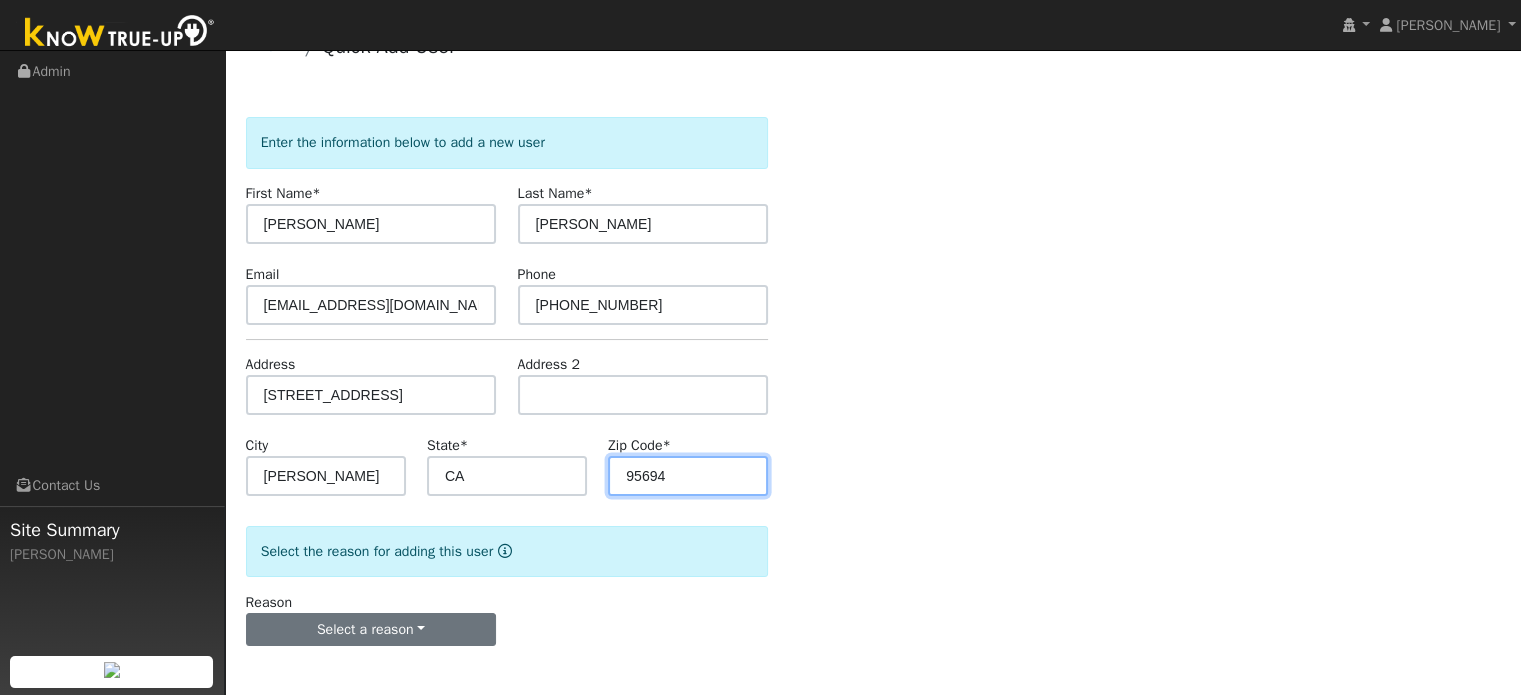 type on "95694" 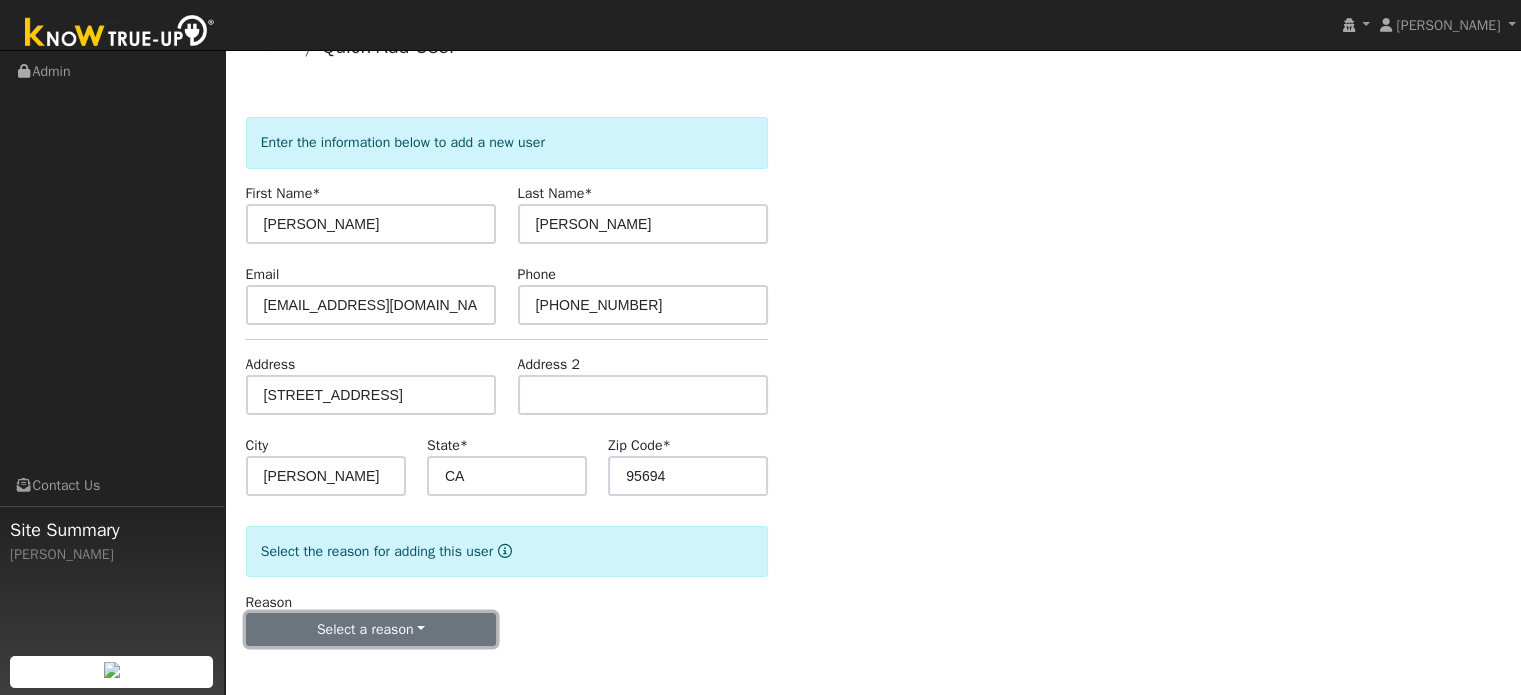 click on "Select a reason" at bounding box center [371, 630] 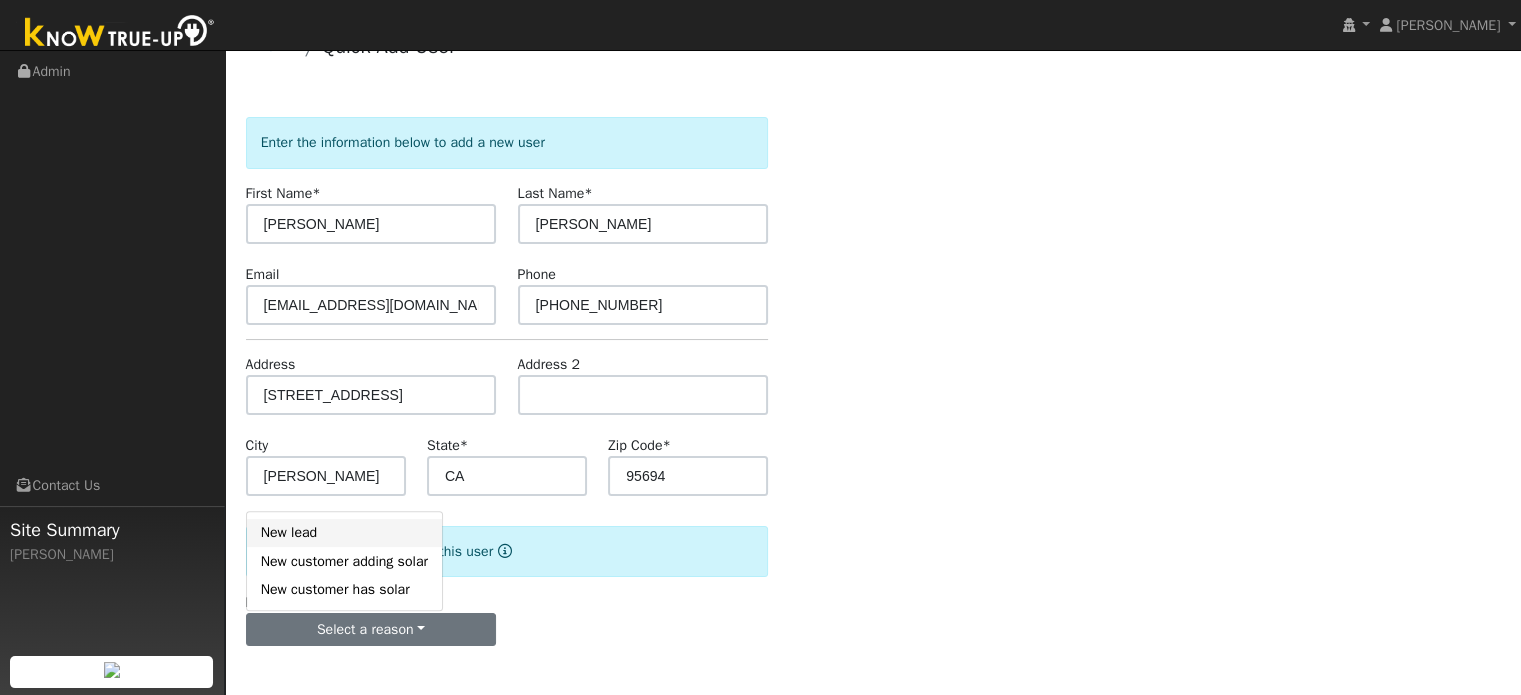 click on "New lead" at bounding box center (344, 533) 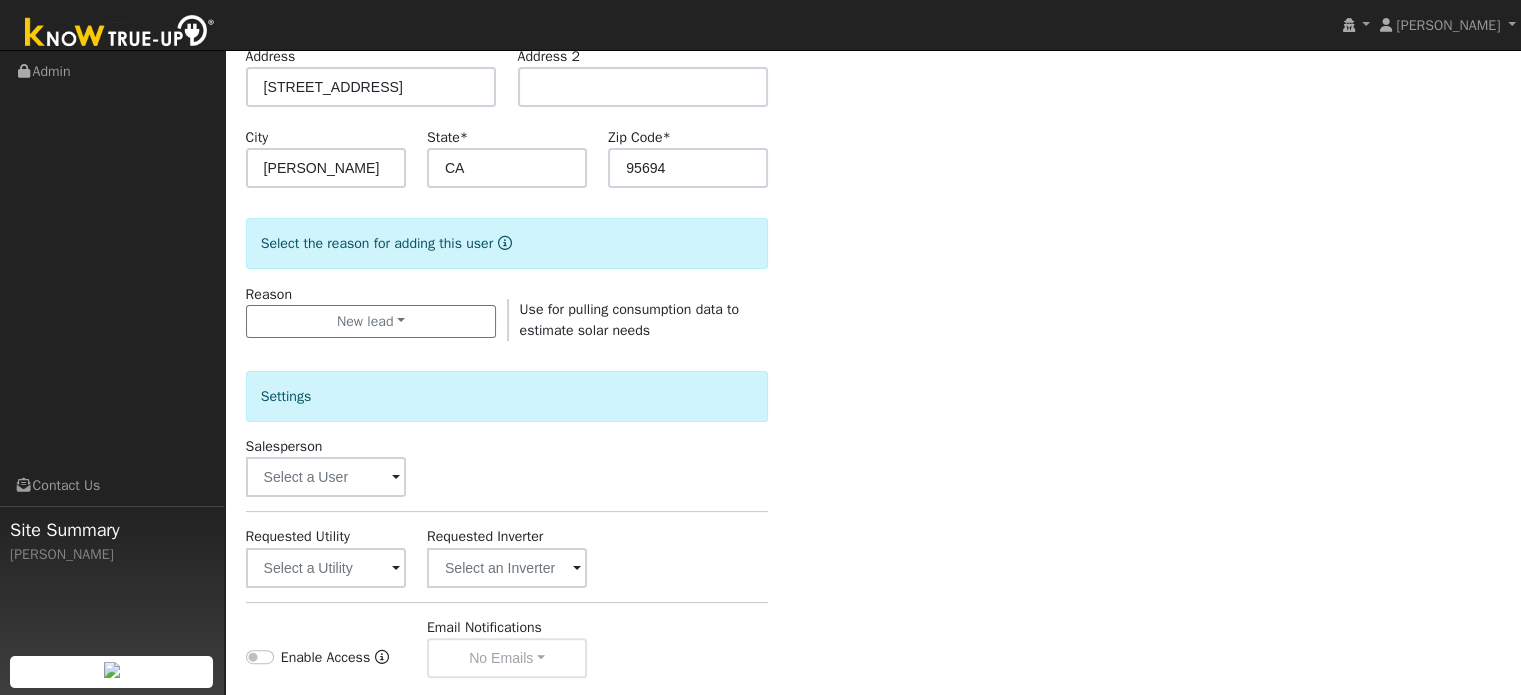 scroll, scrollTop: 439, scrollLeft: 0, axis: vertical 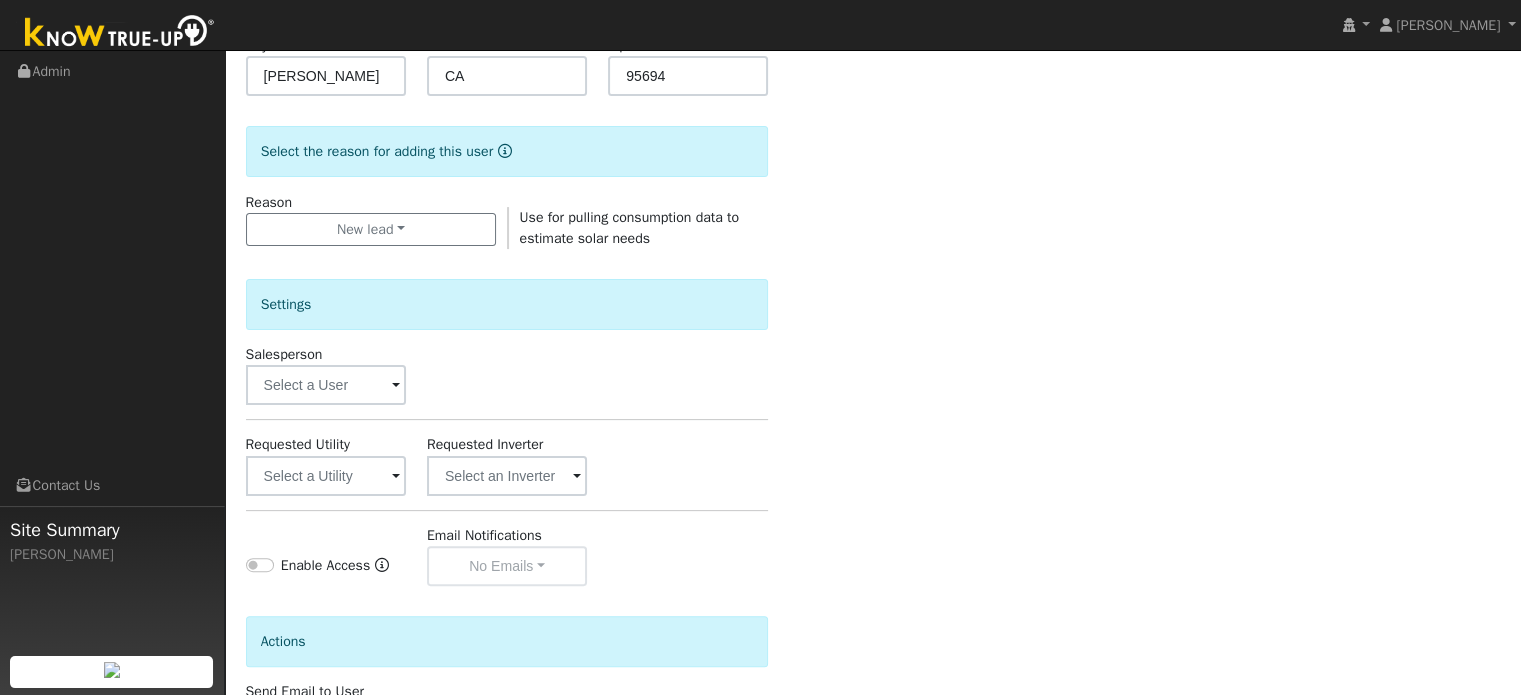 click at bounding box center [396, 386] 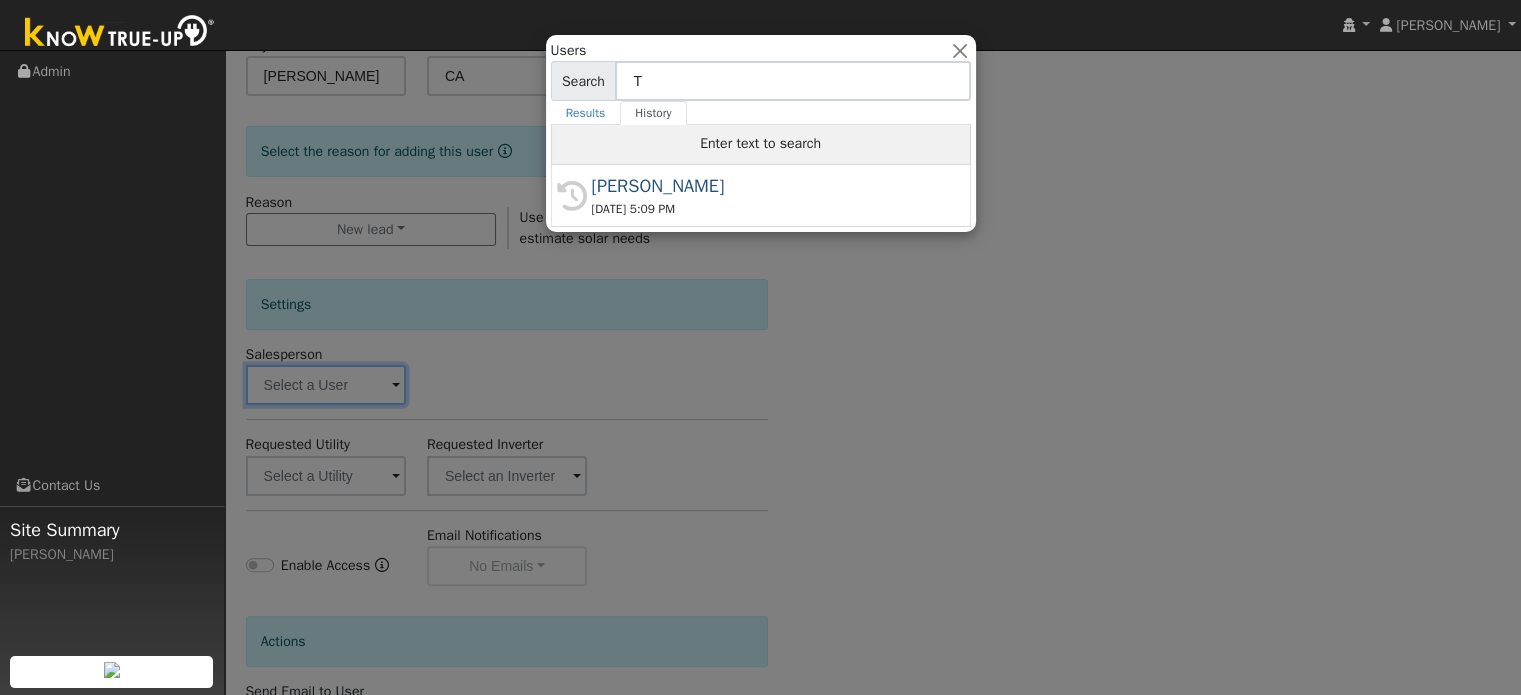 click on "Enter text to search" at bounding box center (761, 145) 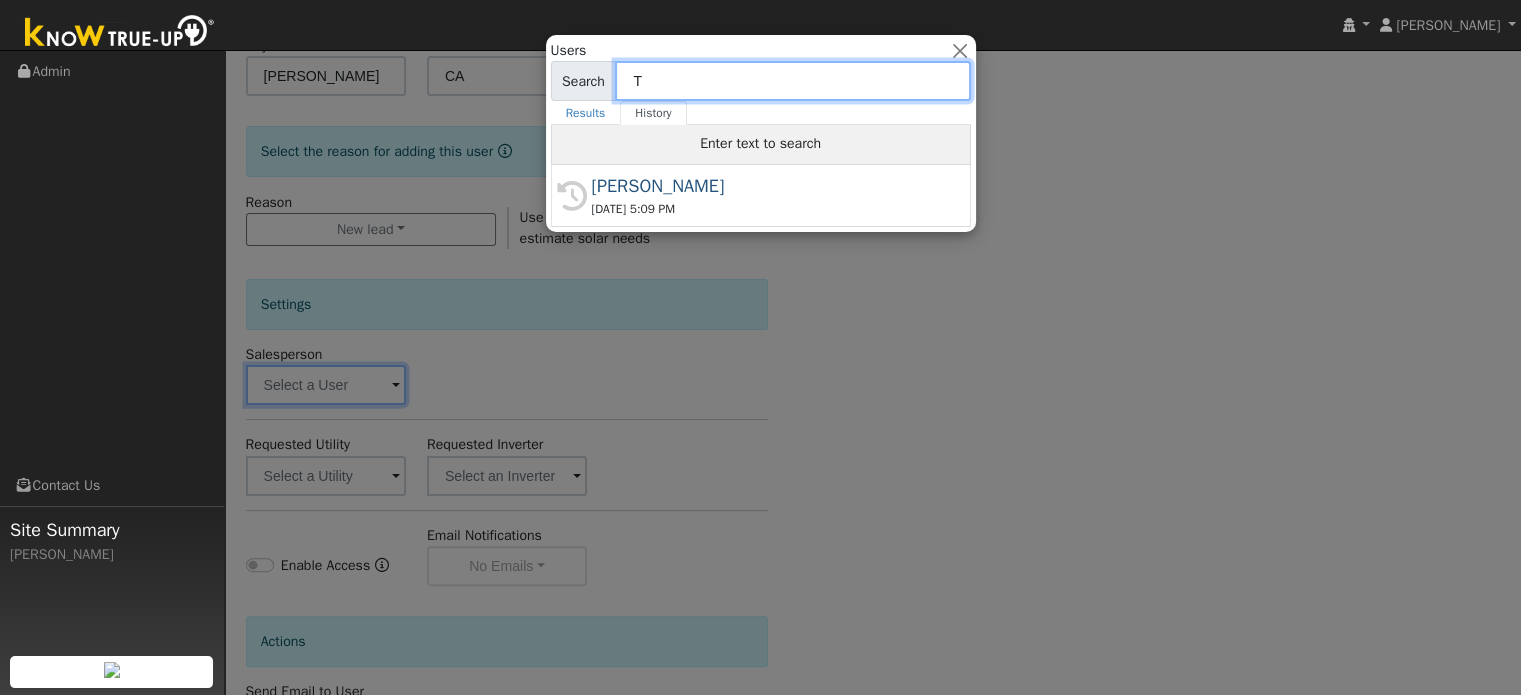 type on "k" 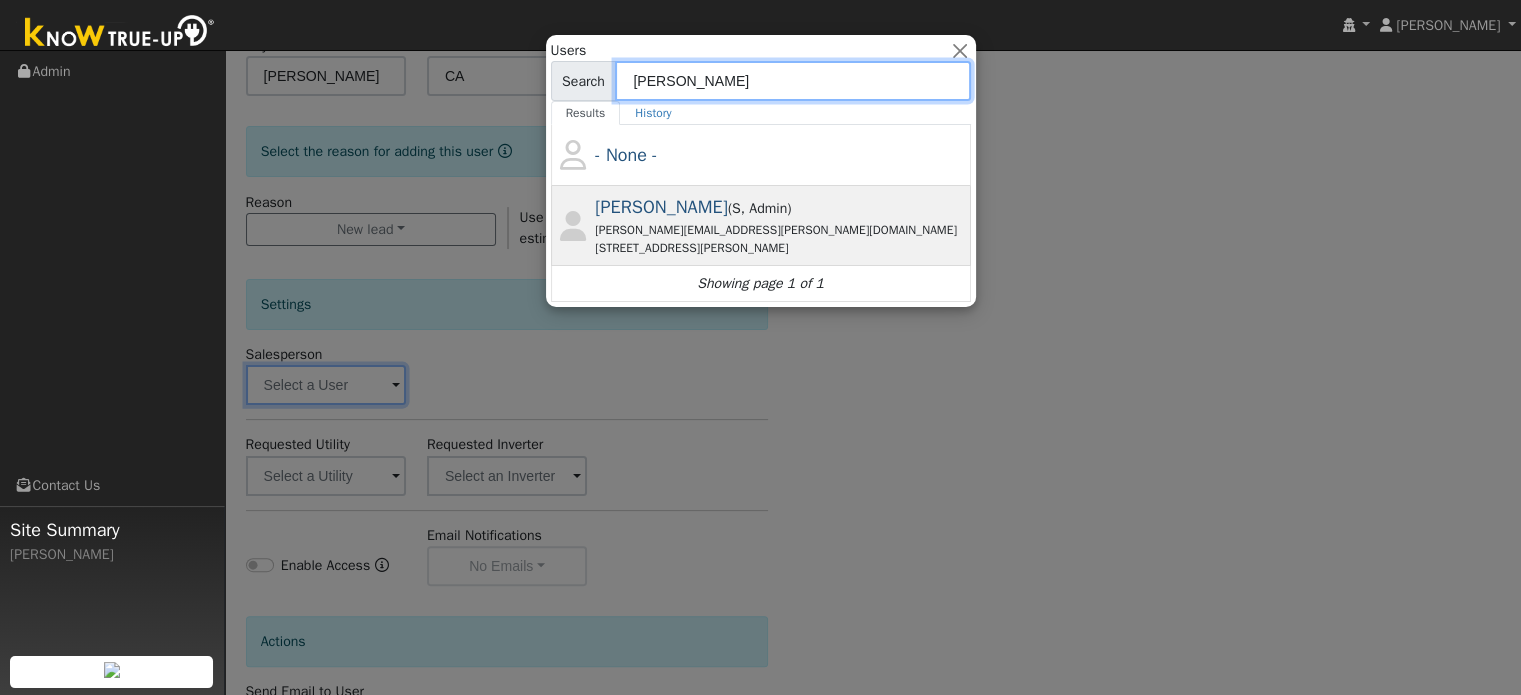 type on "Tim" 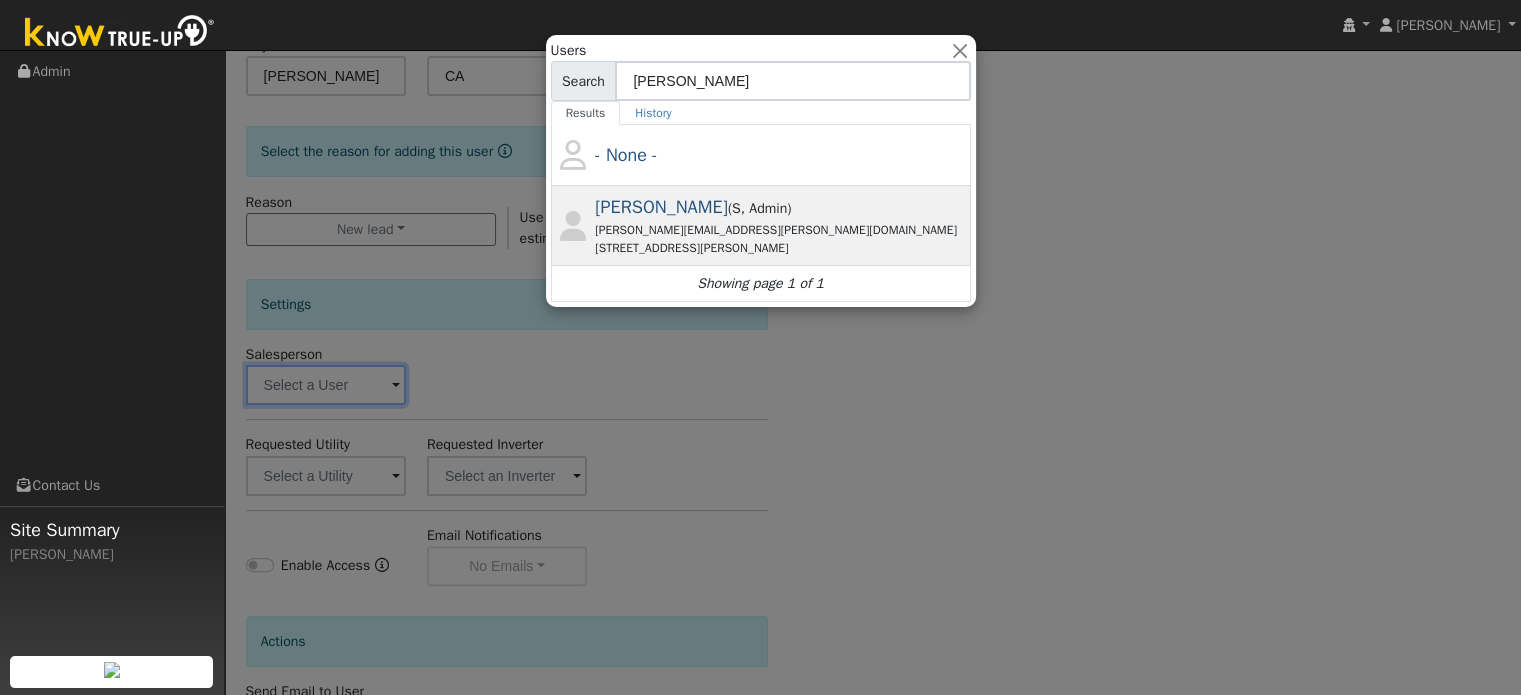 click on "tim.tedder@ambrosesolar.com" at bounding box center (780, 230) 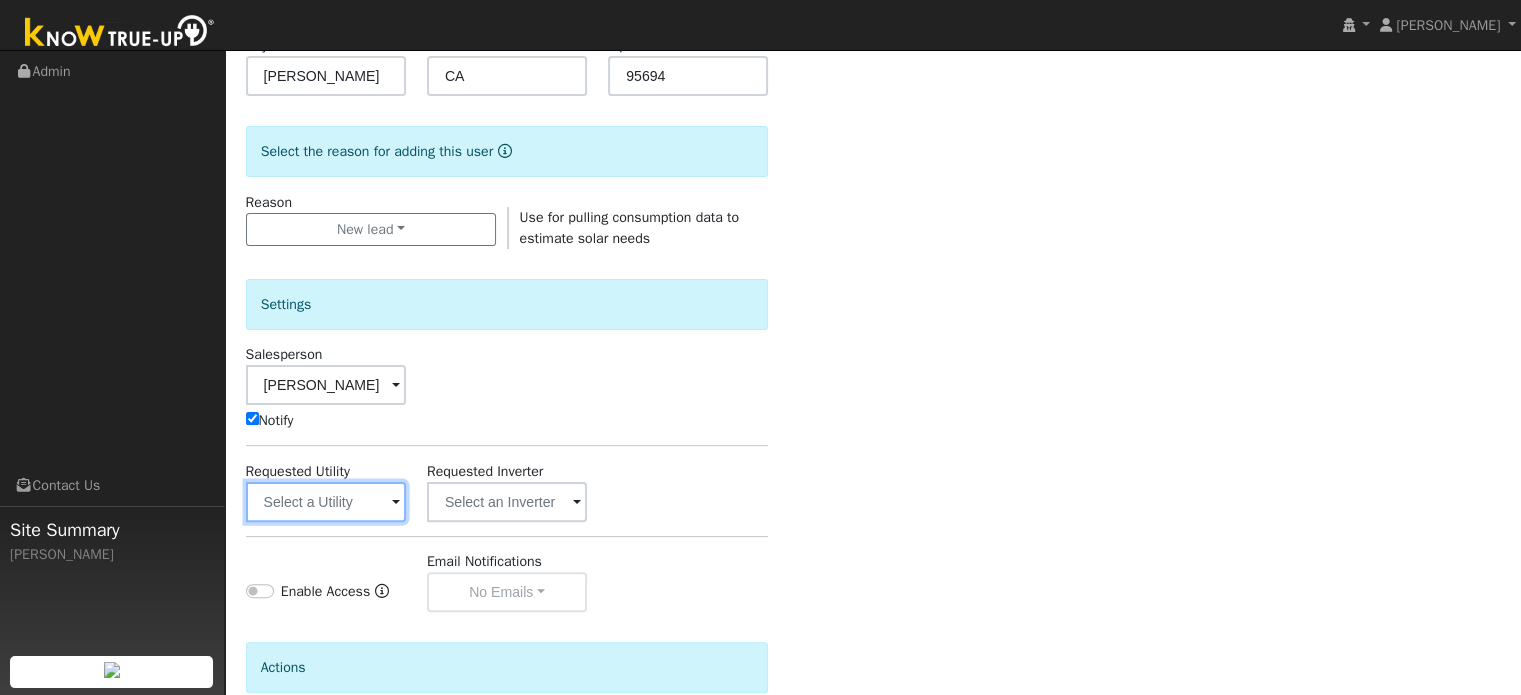click at bounding box center (326, 502) 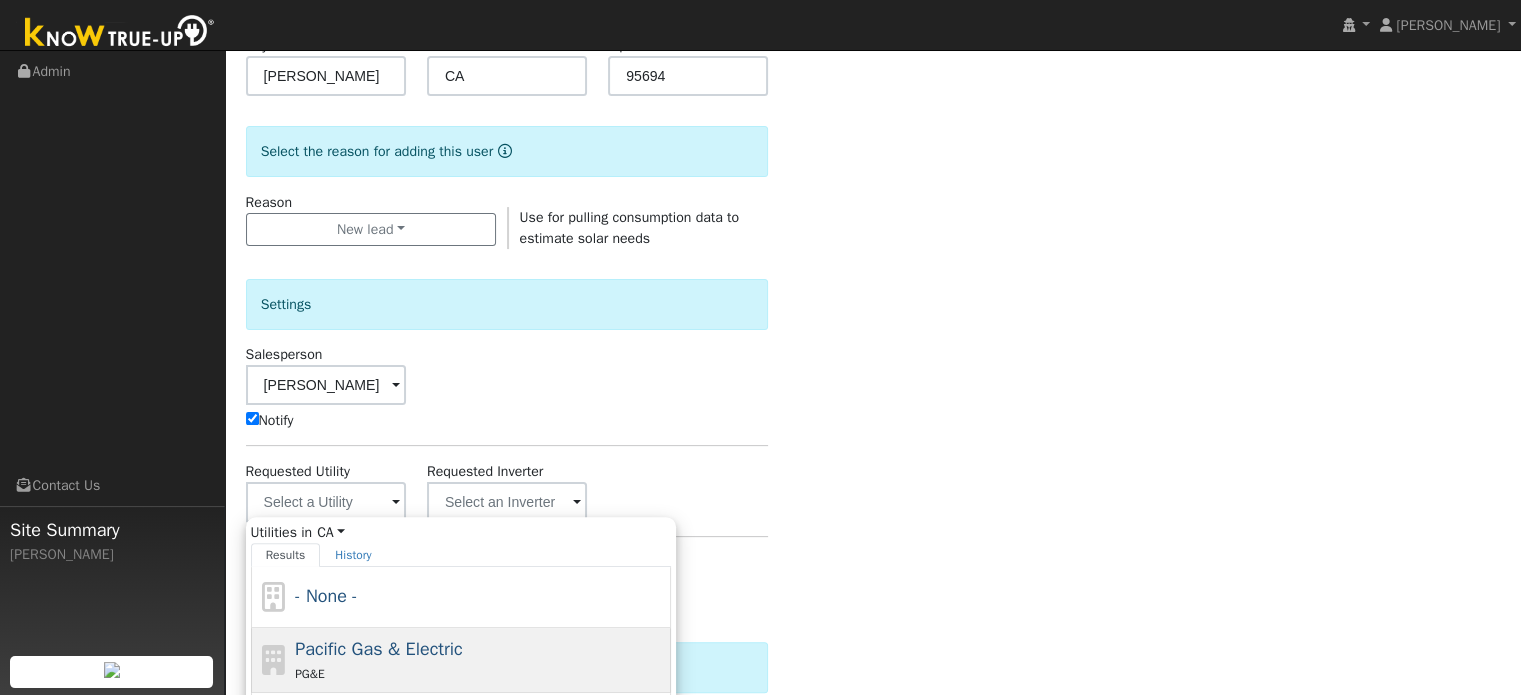click on "Pacific Gas & Electric" at bounding box center [379, 649] 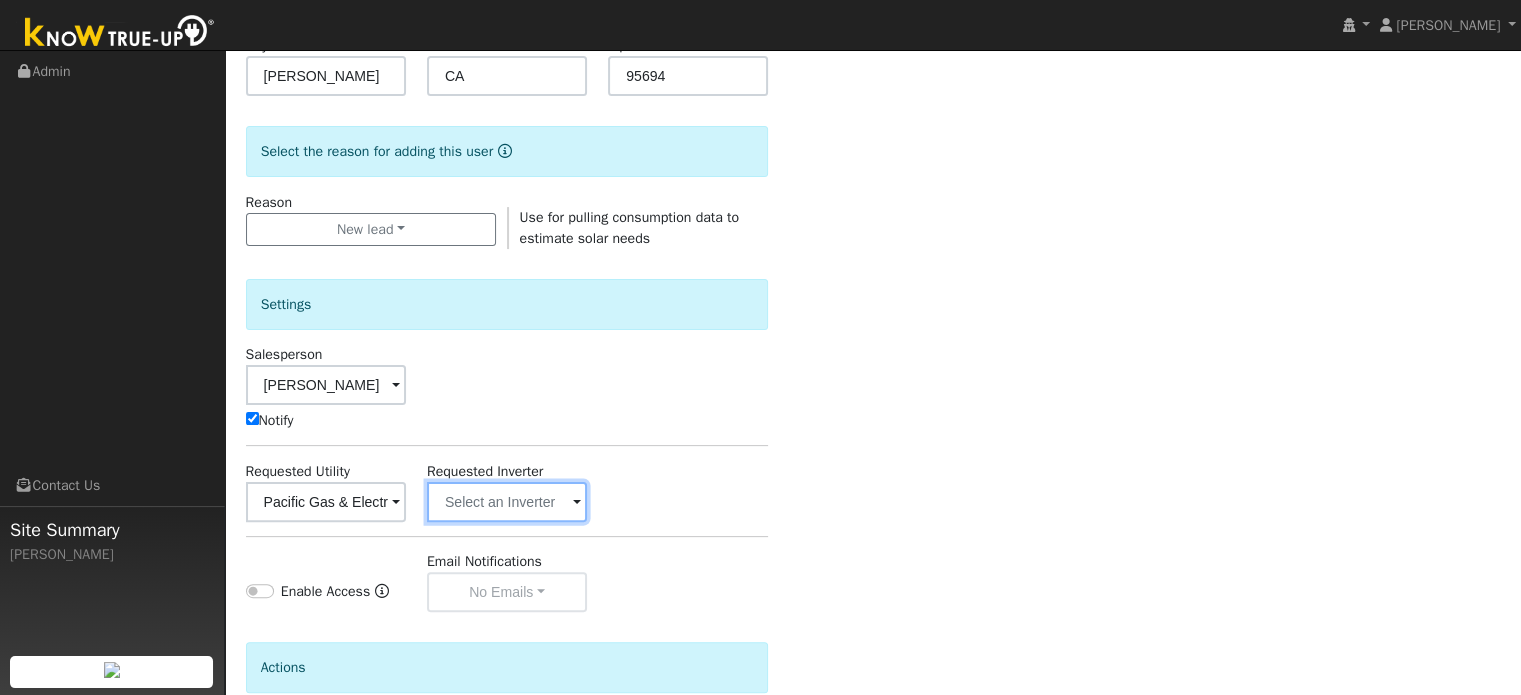 click at bounding box center (326, 502) 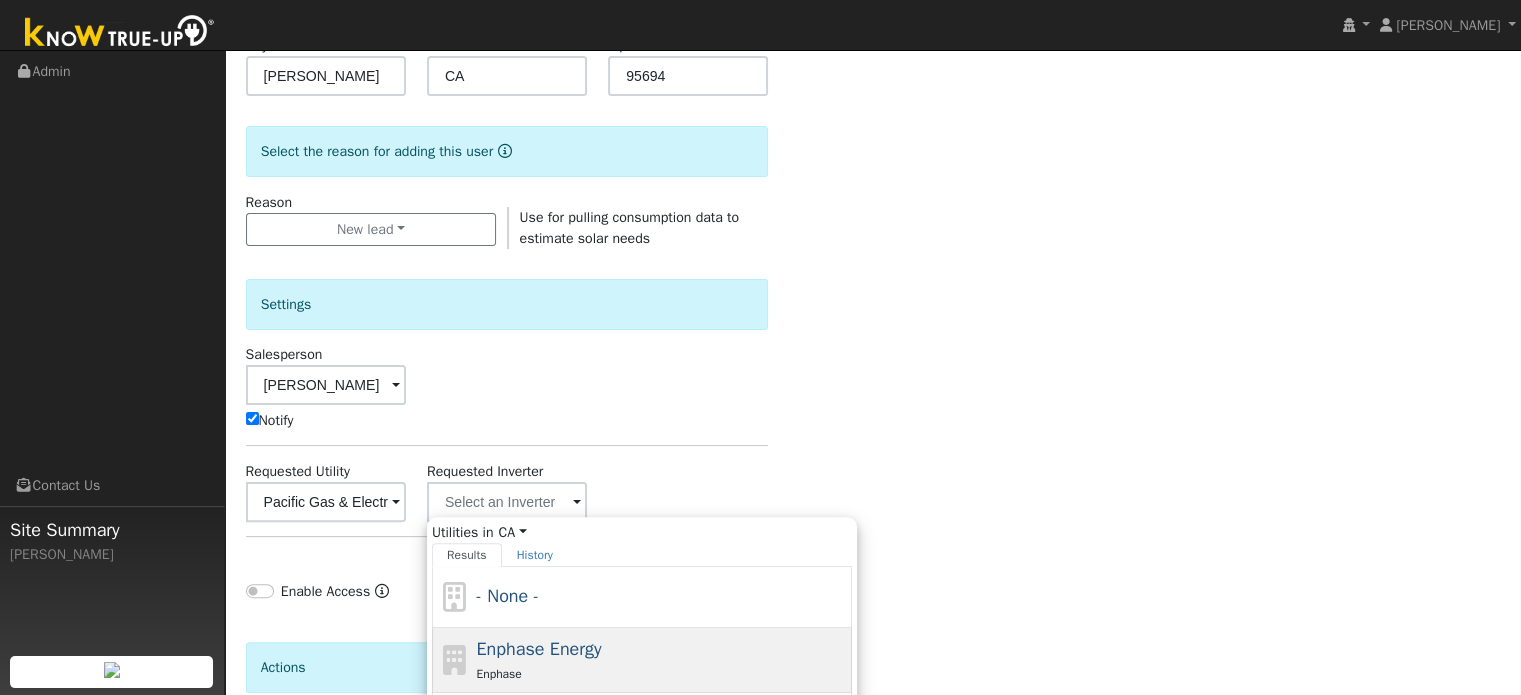click on "Enphase Energy" at bounding box center (538, 649) 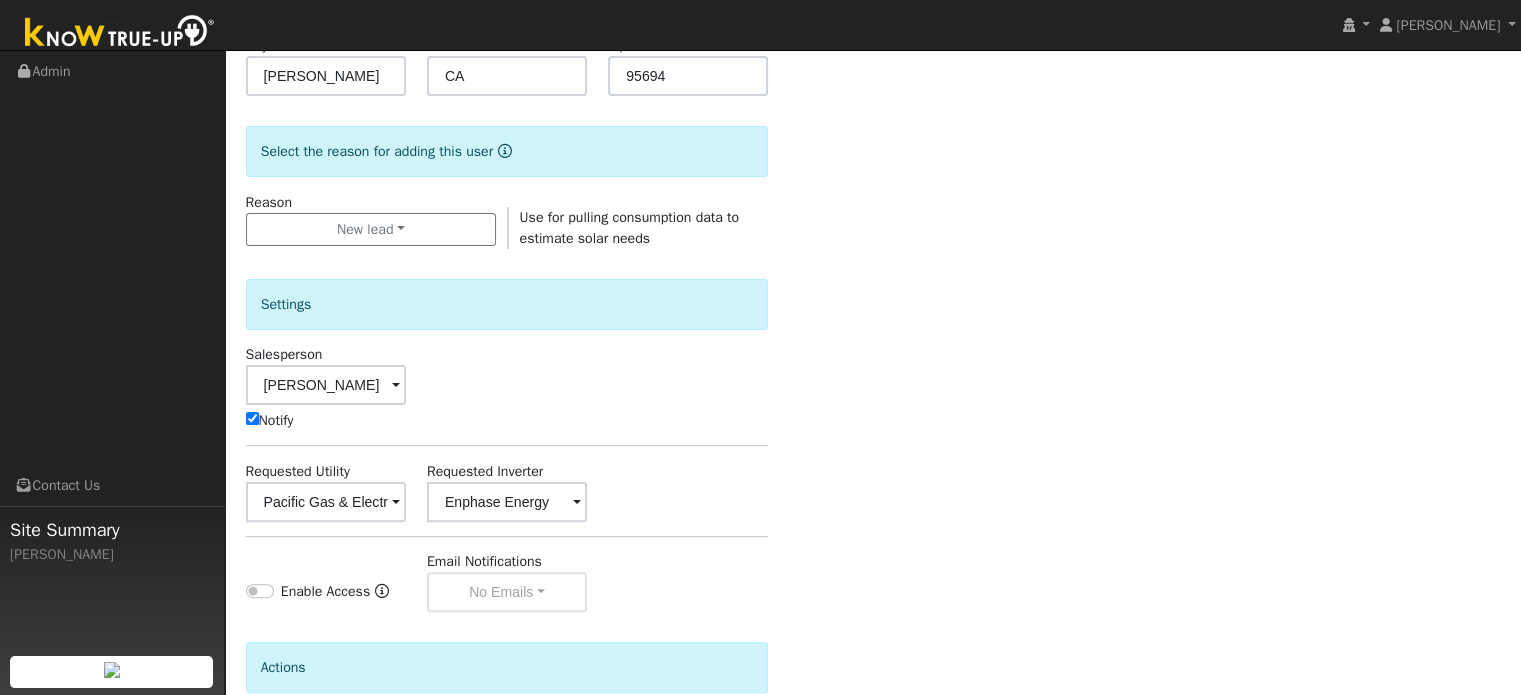 click at bounding box center (396, 503) 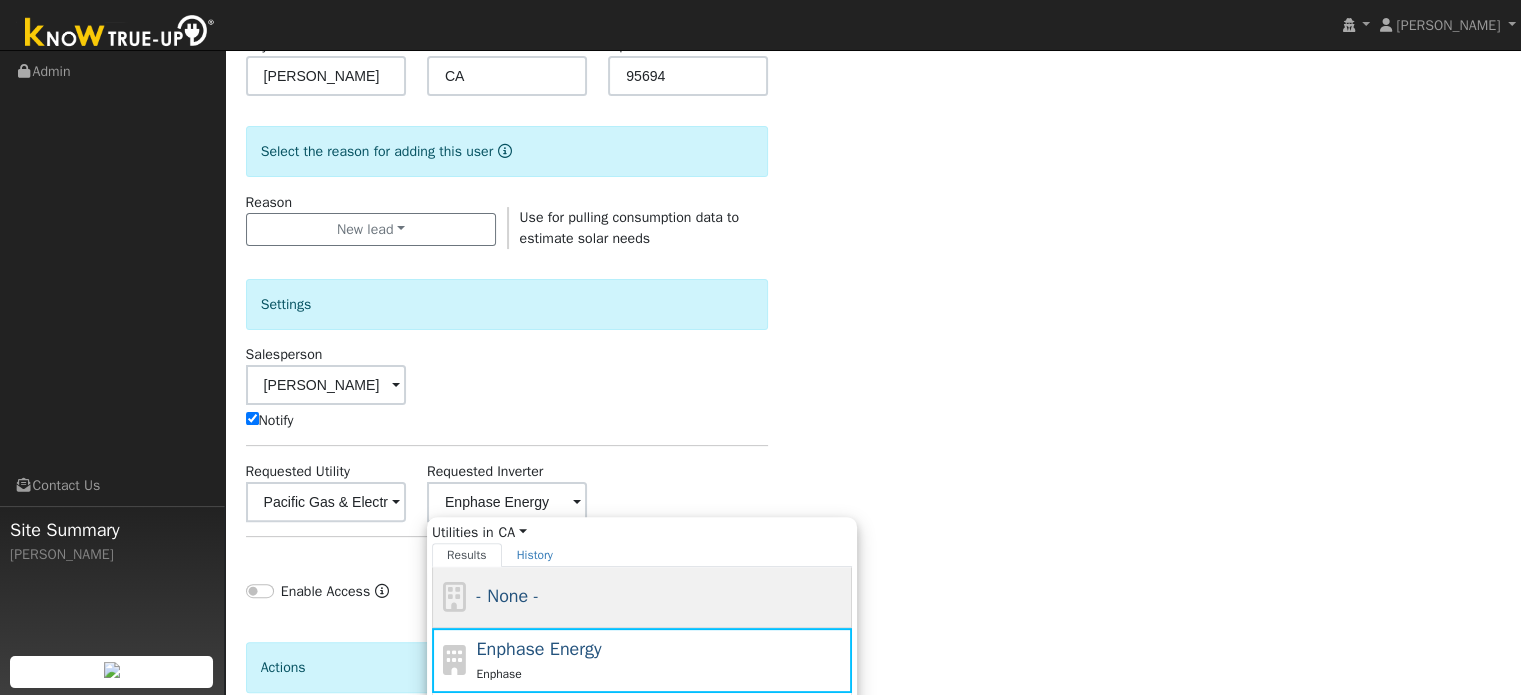 click on "- None -" at bounding box center [661, 596] 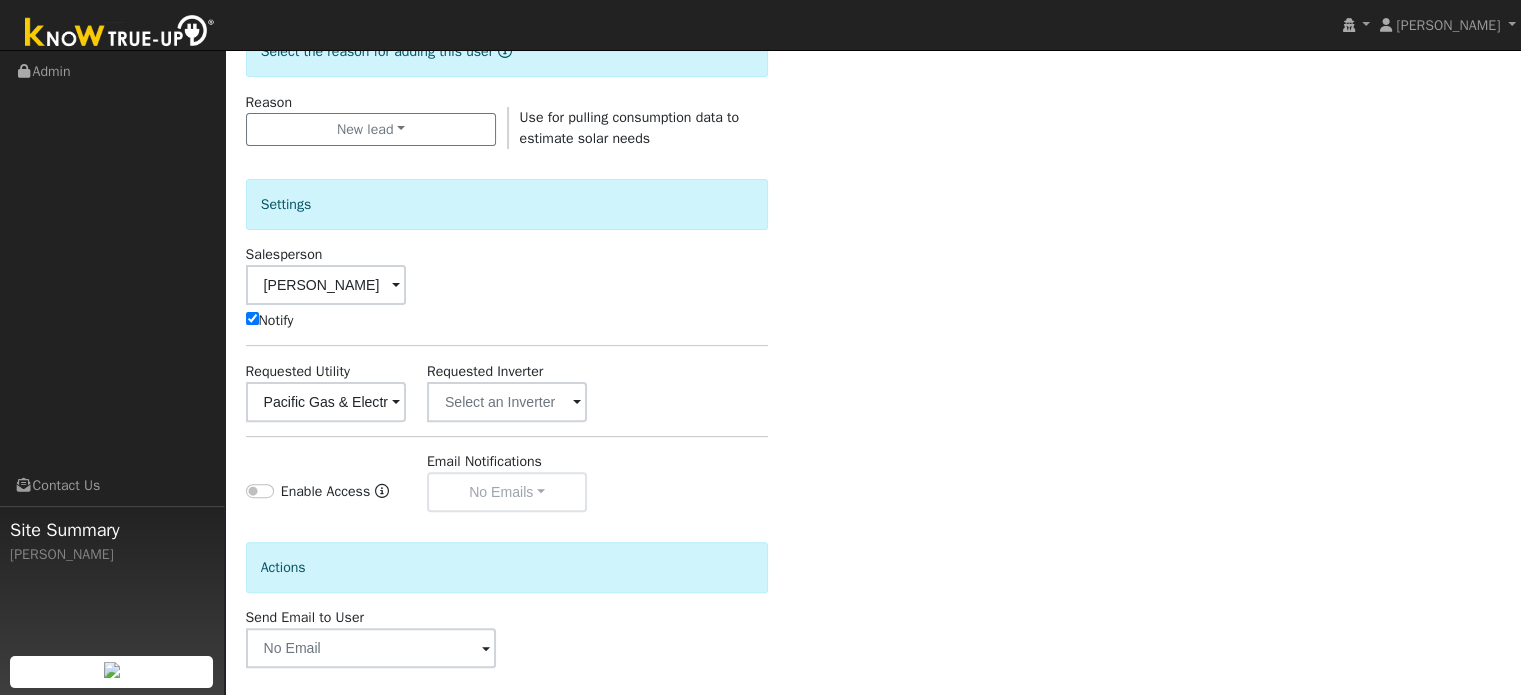 scroll, scrollTop: 624, scrollLeft: 0, axis: vertical 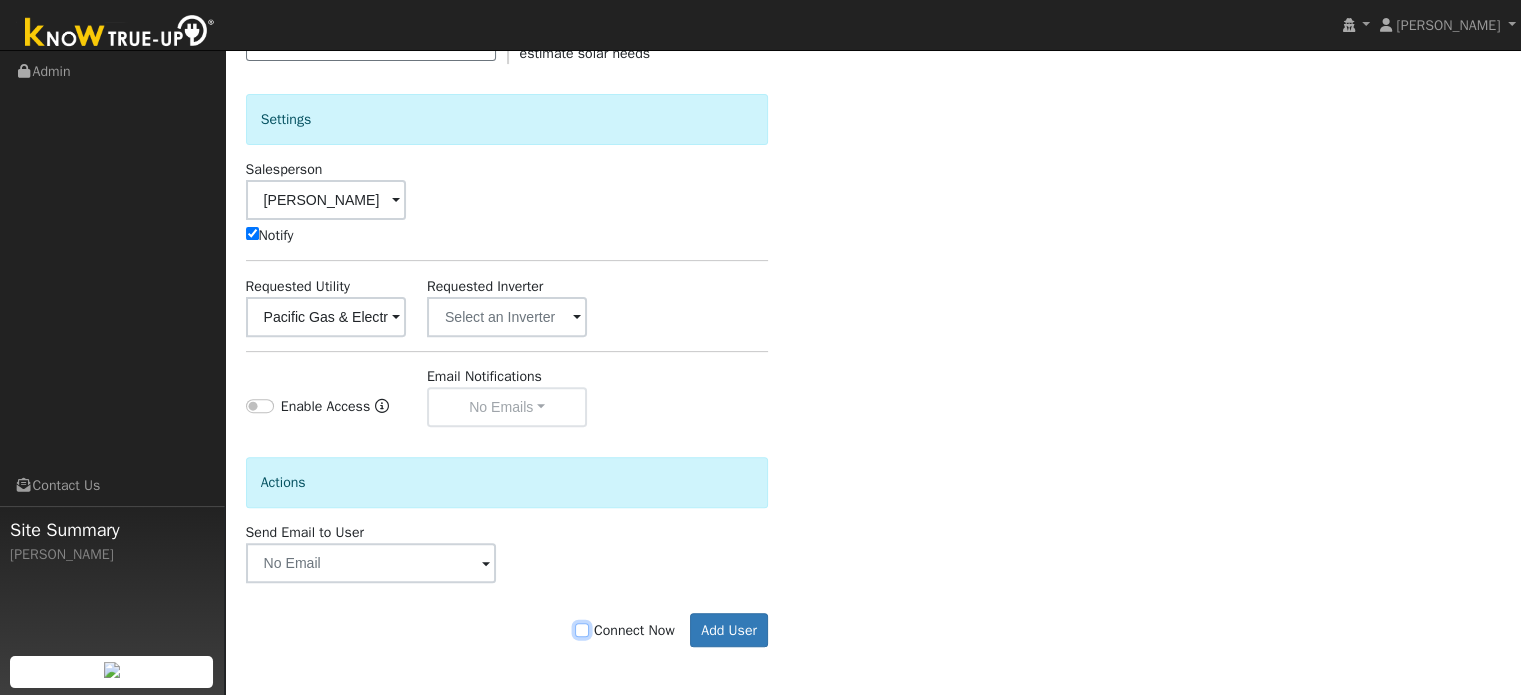 click on "Connect Now" at bounding box center (582, 630) 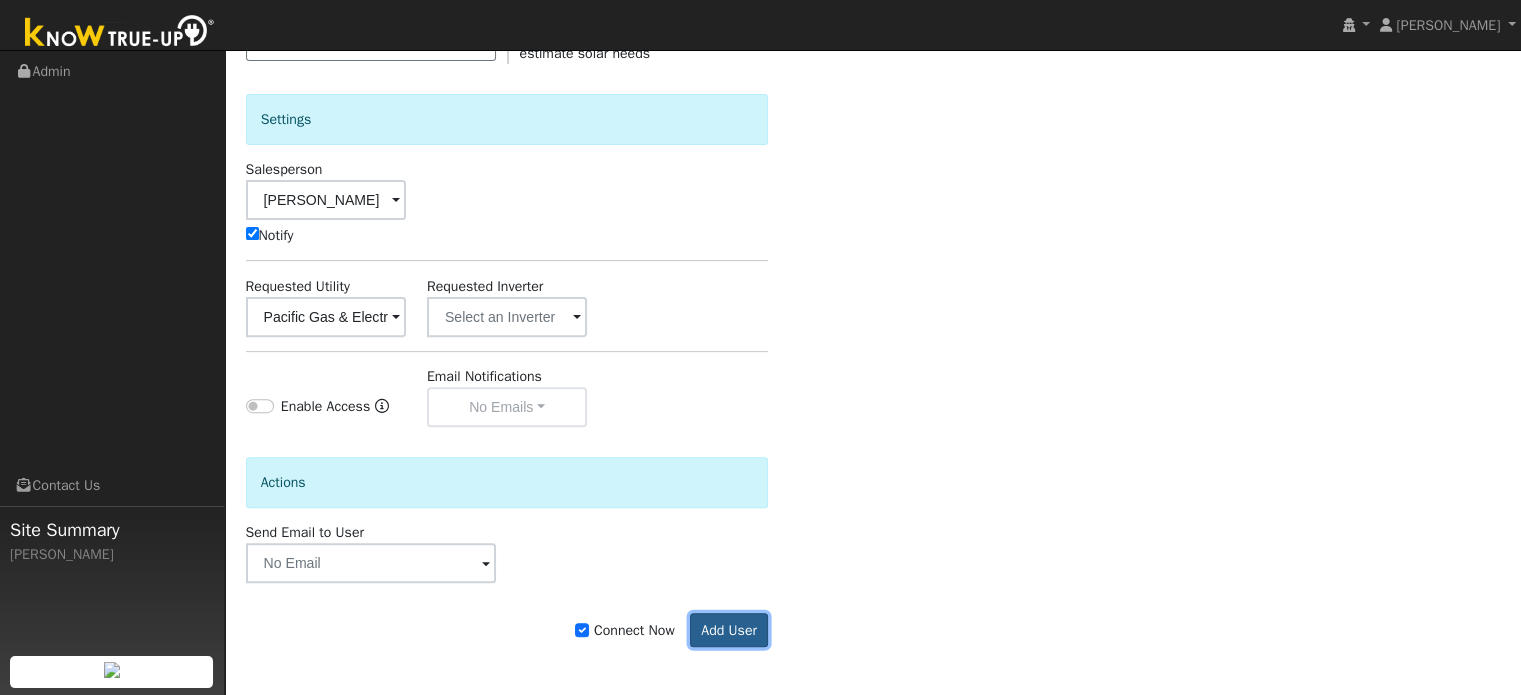 click on "Add User" at bounding box center [729, 630] 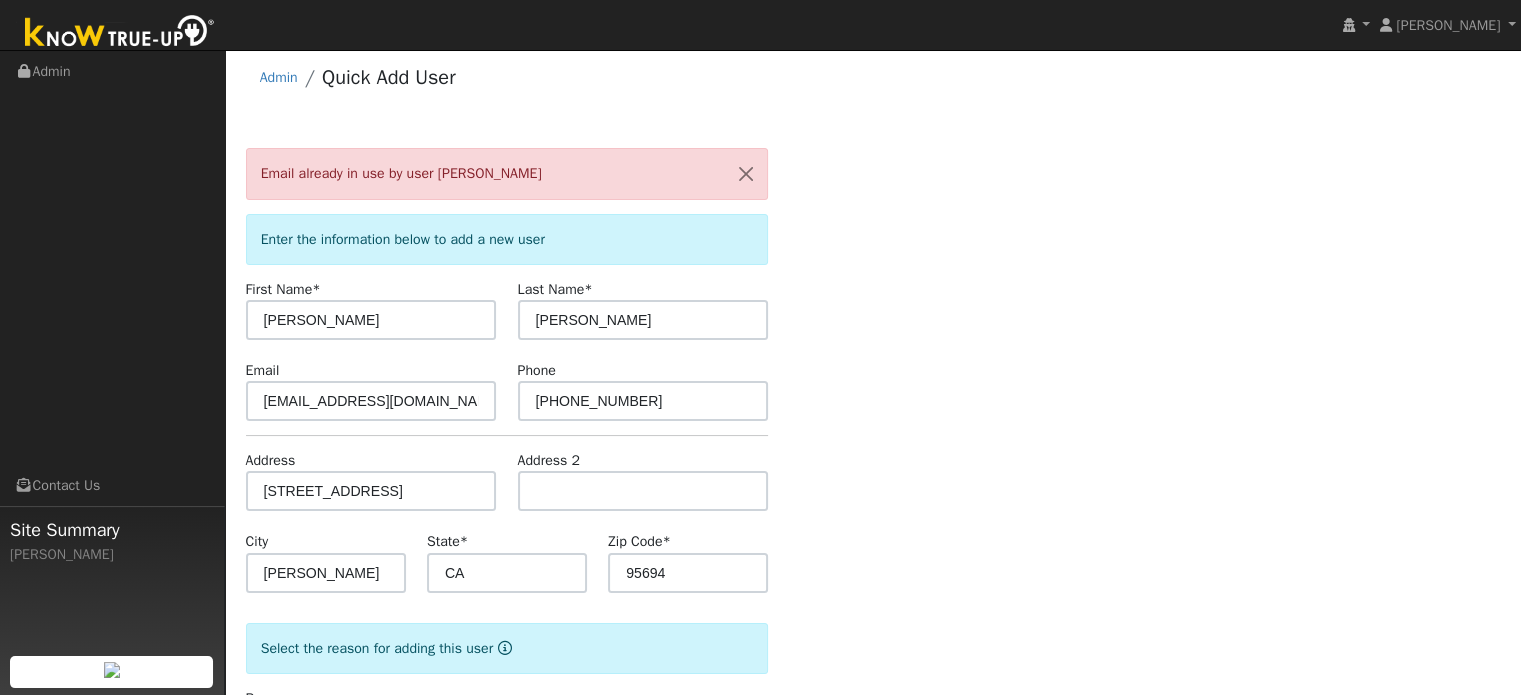 scroll, scrollTop: 0, scrollLeft: 0, axis: both 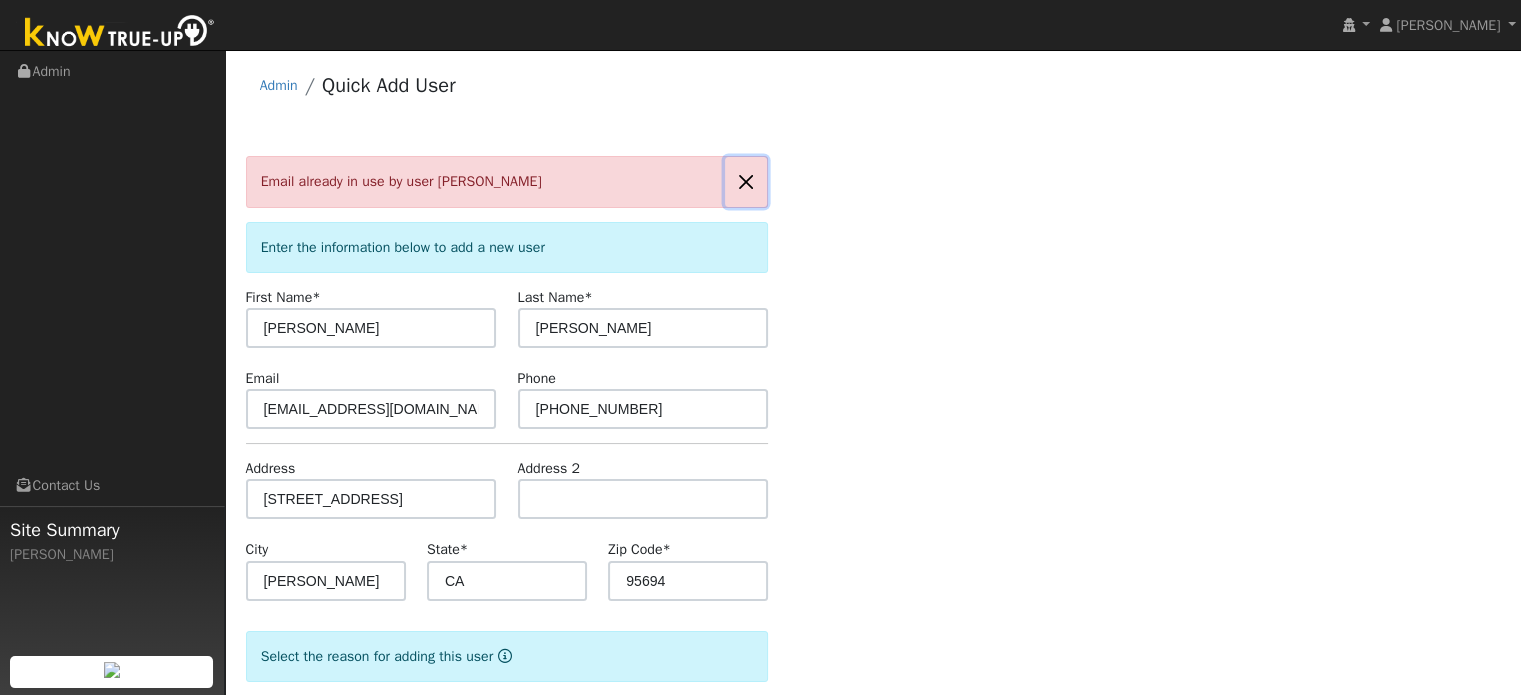 click at bounding box center (746, 181) 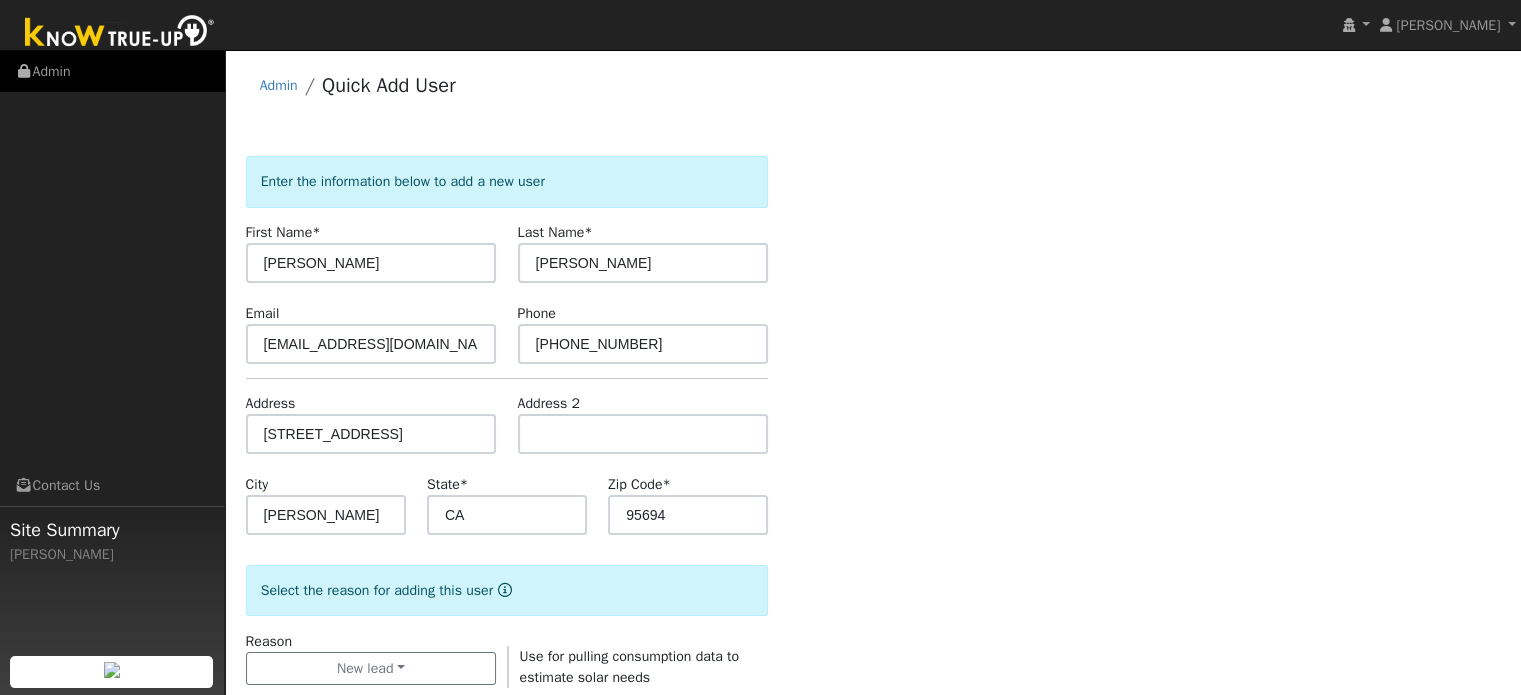 click on "Admin" at bounding box center (112, 71) 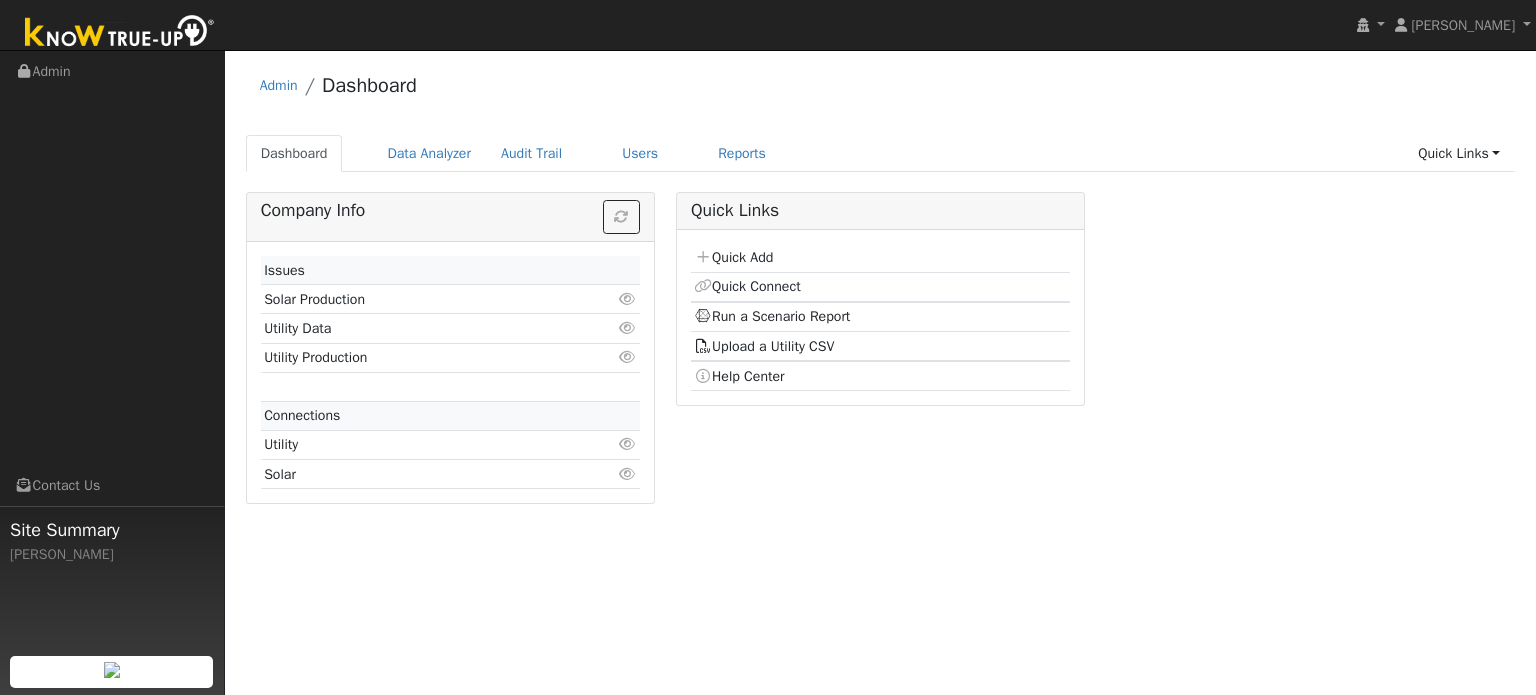 scroll, scrollTop: 0, scrollLeft: 0, axis: both 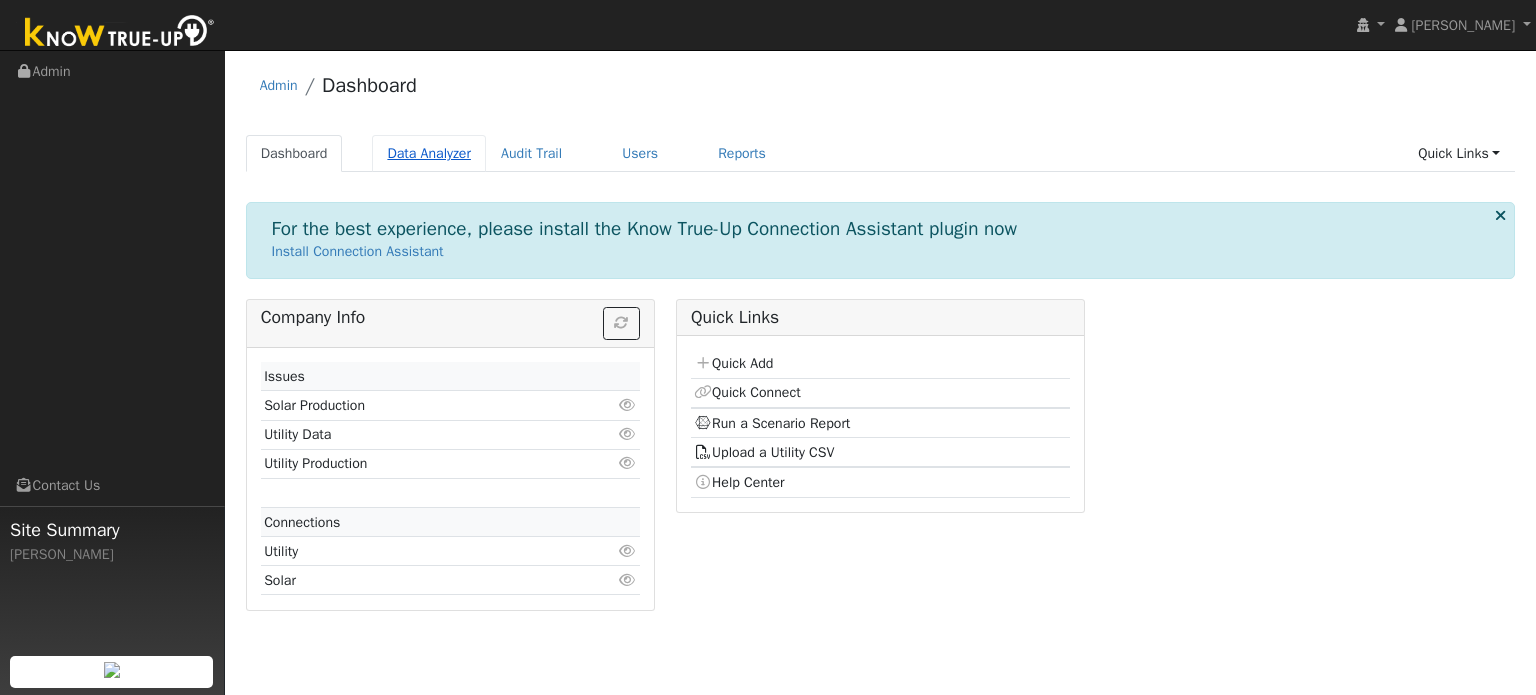 click on "Data Analyzer" at bounding box center (429, 153) 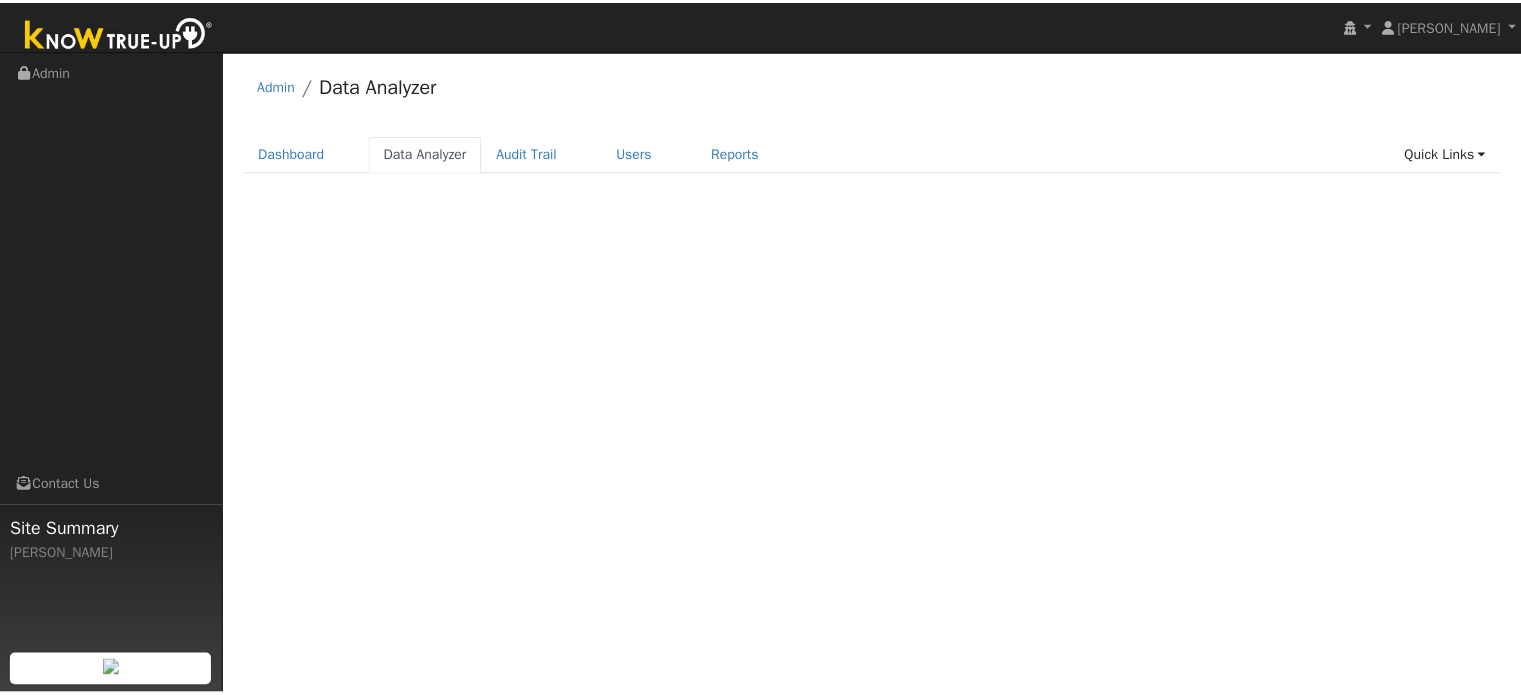 scroll, scrollTop: 0, scrollLeft: 0, axis: both 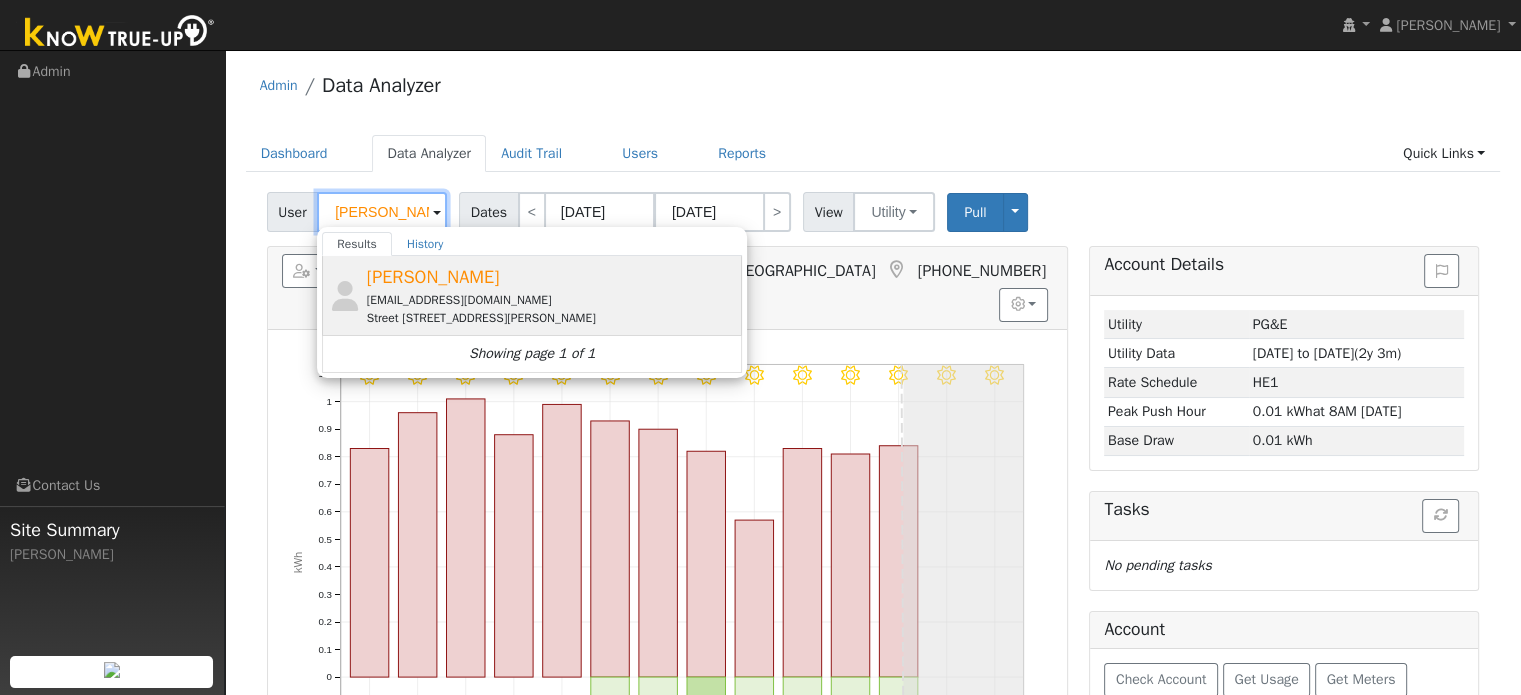 type on "Eric Lucero" 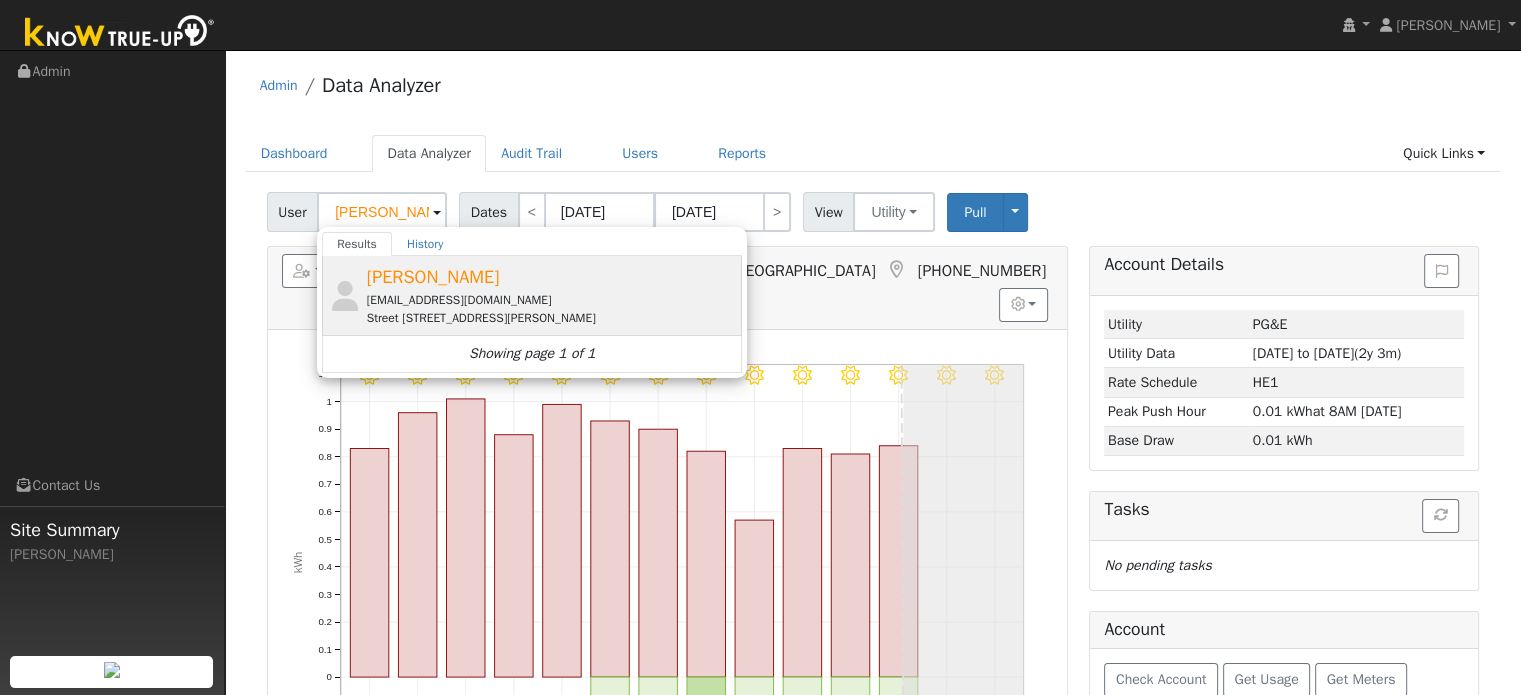 click on "Eric Lucero" at bounding box center (433, 277) 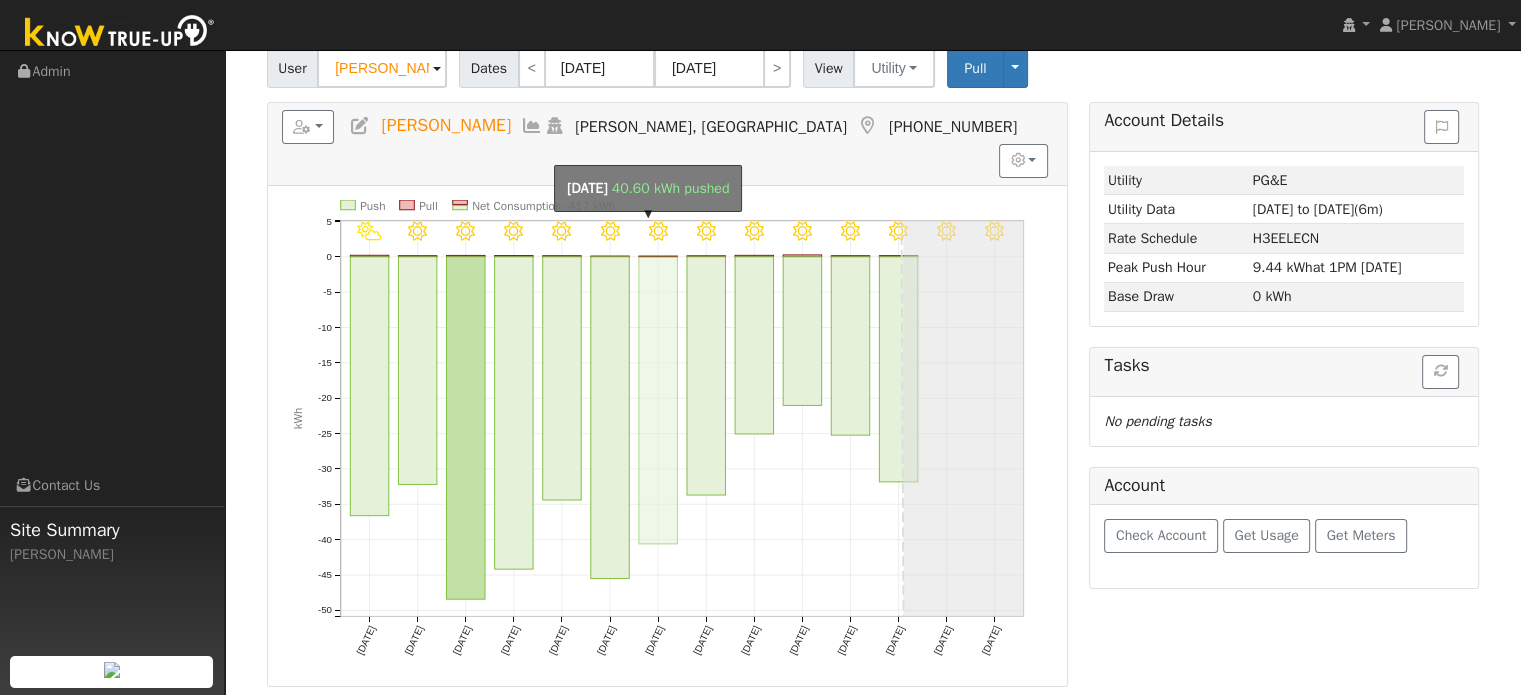 scroll, scrollTop: 100, scrollLeft: 0, axis: vertical 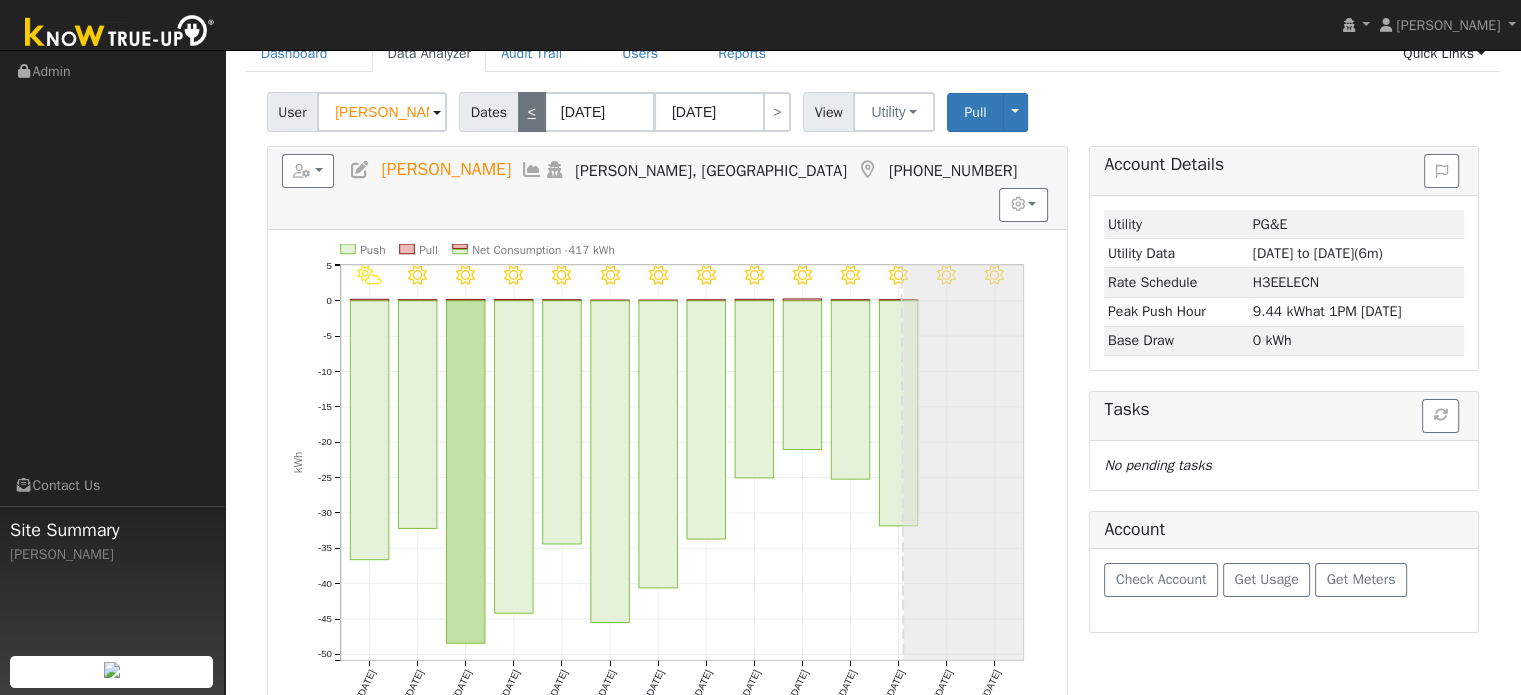 click on "<" at bounding box center (532, 112) 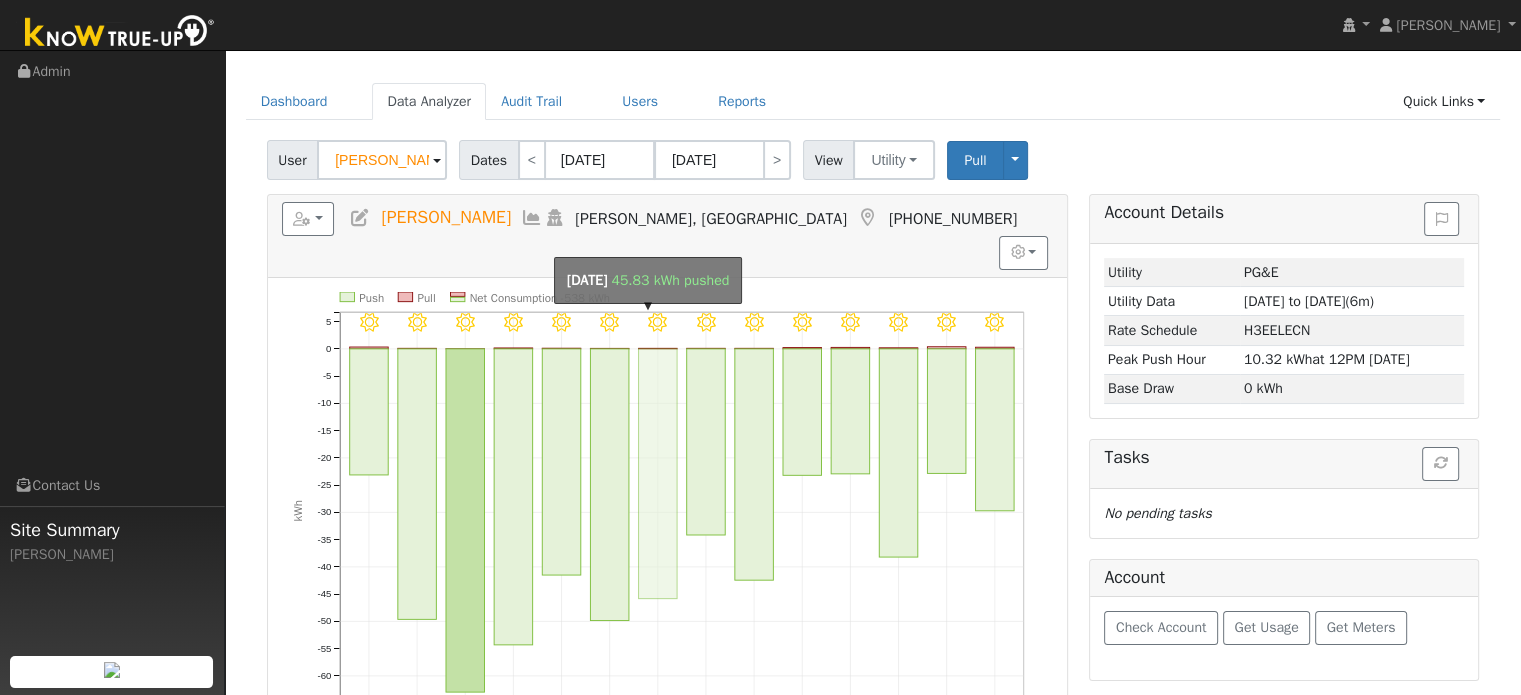 scroll, scrollTop: 100, scrollLeft: 0, axis: vertical 